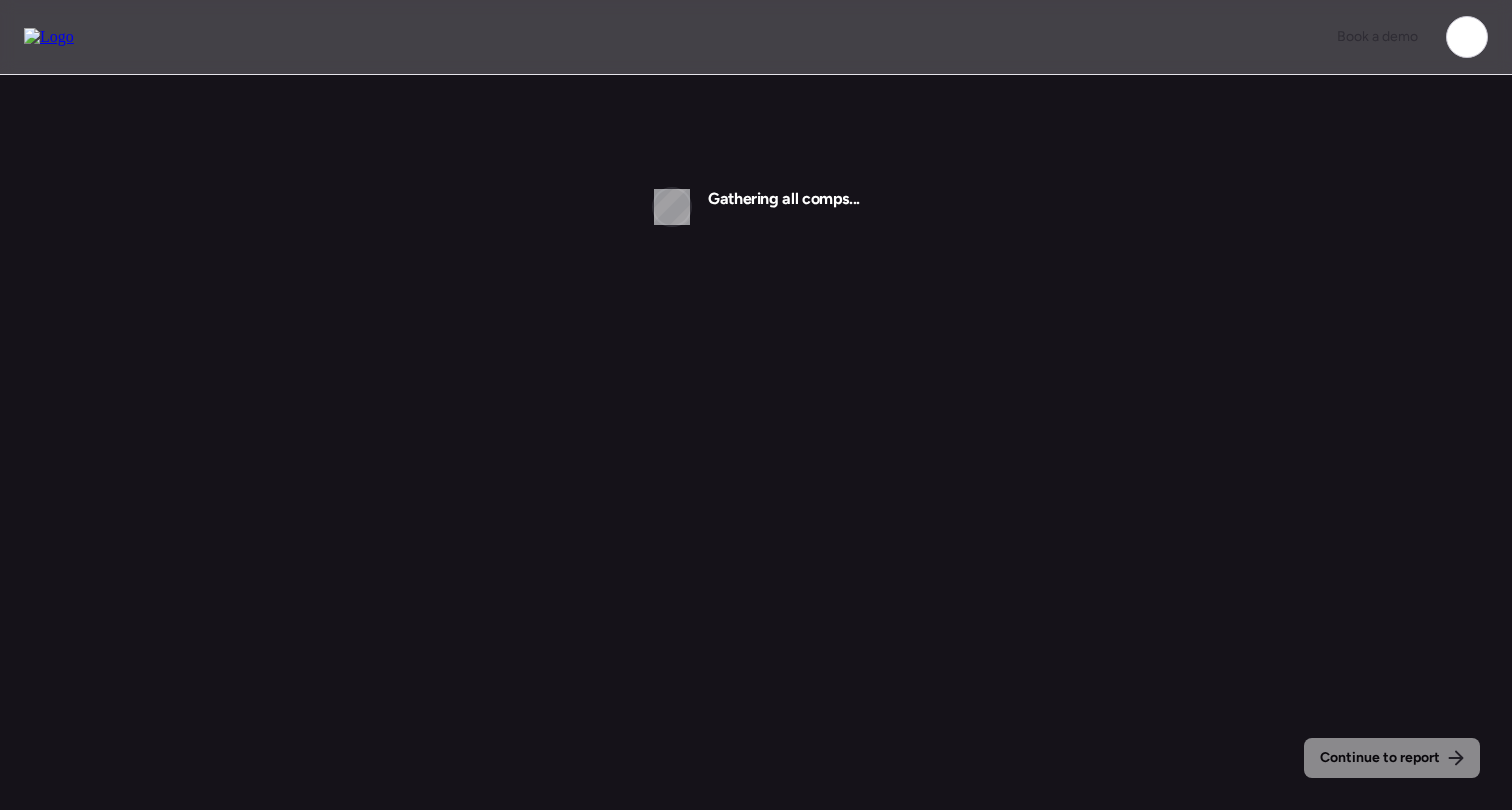 scroll, scrollTop: 0, scrollLeft: 0, axis: both 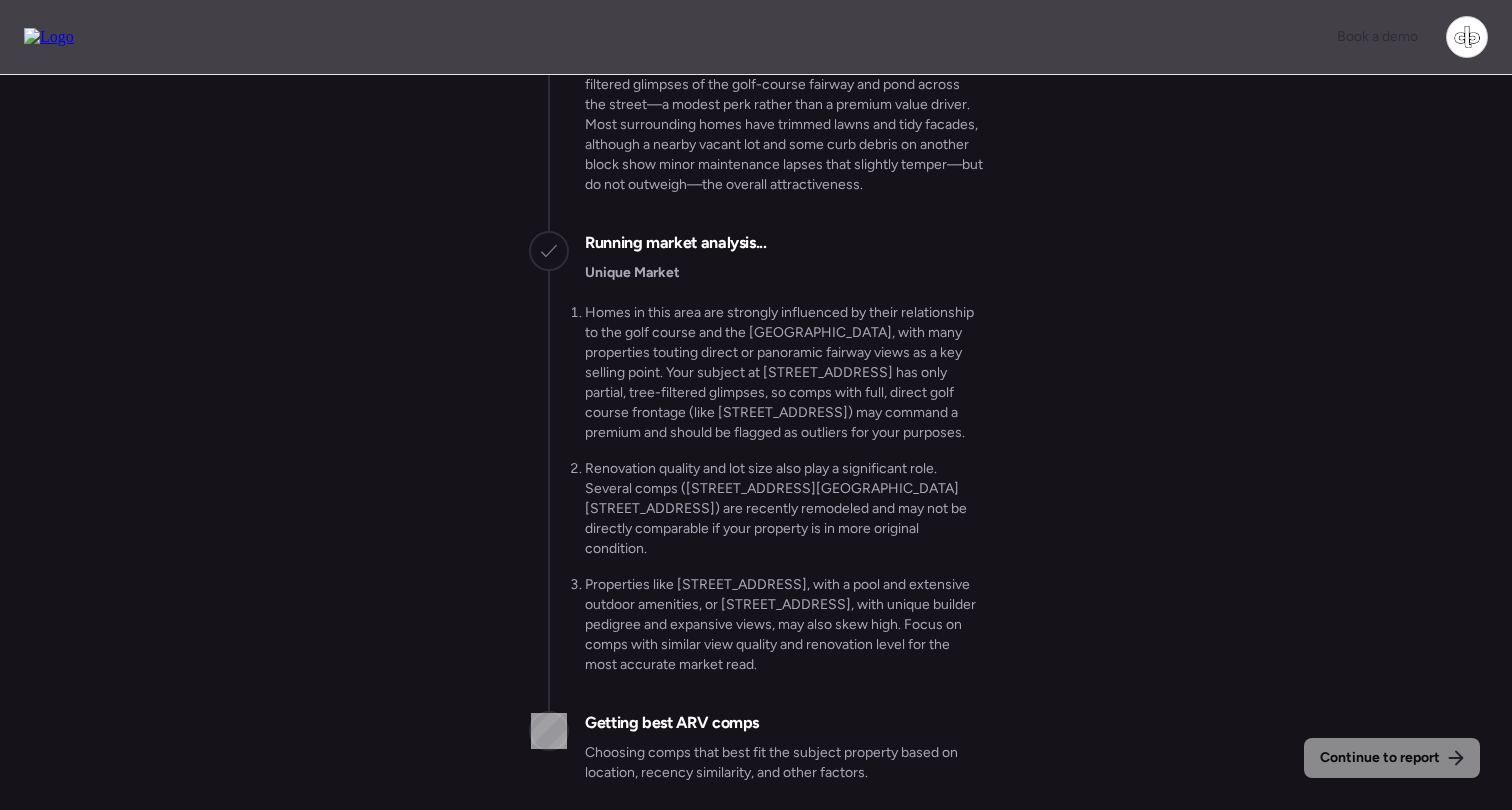 click on "Continue to report Gathering all comps... I found 100 possible comps near 1801 Lakewood Dr S, Saint Petersburg, FL 33712
Getting Redfin market data... SFHs are  up 1.3%  YoY in 33712 according to Redfin
Getting US Census Bureau data... 1801 Lakewood Dr S is in an area with:
Median Household Income:  $83K
Employment Rate:  86.3%
Population Growth:  -5.6%
Analyzing subject's curb appeal... The subject sits on a quiet residential loop with partial, tree-filtered glimpses of the golf-course fairway and pond across the street—a modest perk rather than a premium value driver. Most surrounding homes have trimmed lawns and tidy facades, although a nearby vacant lot and some curb debris on another block show minor maintenance lapses that slightly temper—but do not outweigh—the overall attractiveness.
Running market analysis... Unique Market
Getting best ARV comps Choosing comps that best fit the subject property based on location, recency similarity, and other factors." at bounding box center [756, 445] 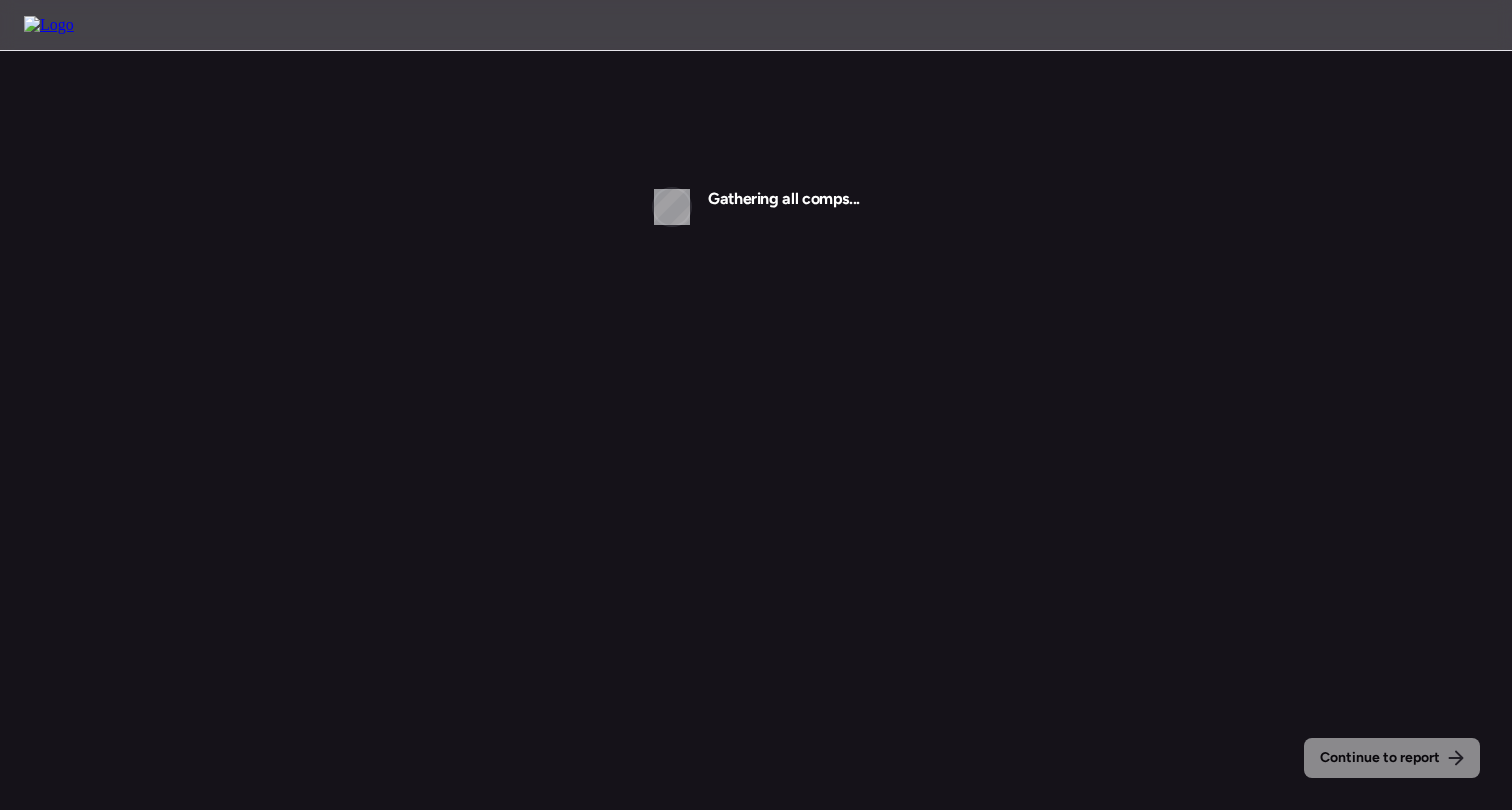 scroll, scrollTop: 0, scrollLeft: 0, axis: both 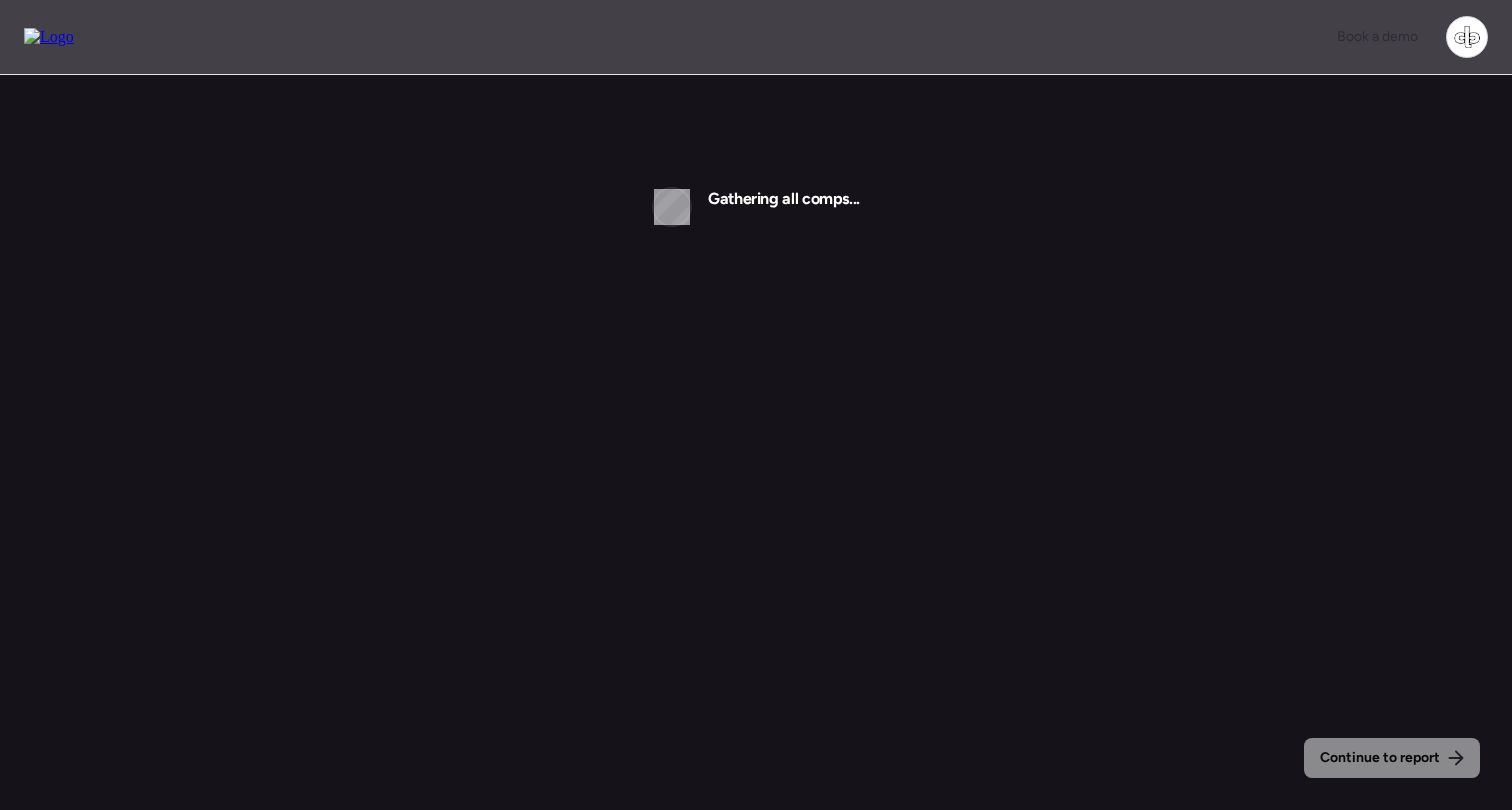 click on "Continue to report Gathering all comps..." at bounding box center (756, 442) 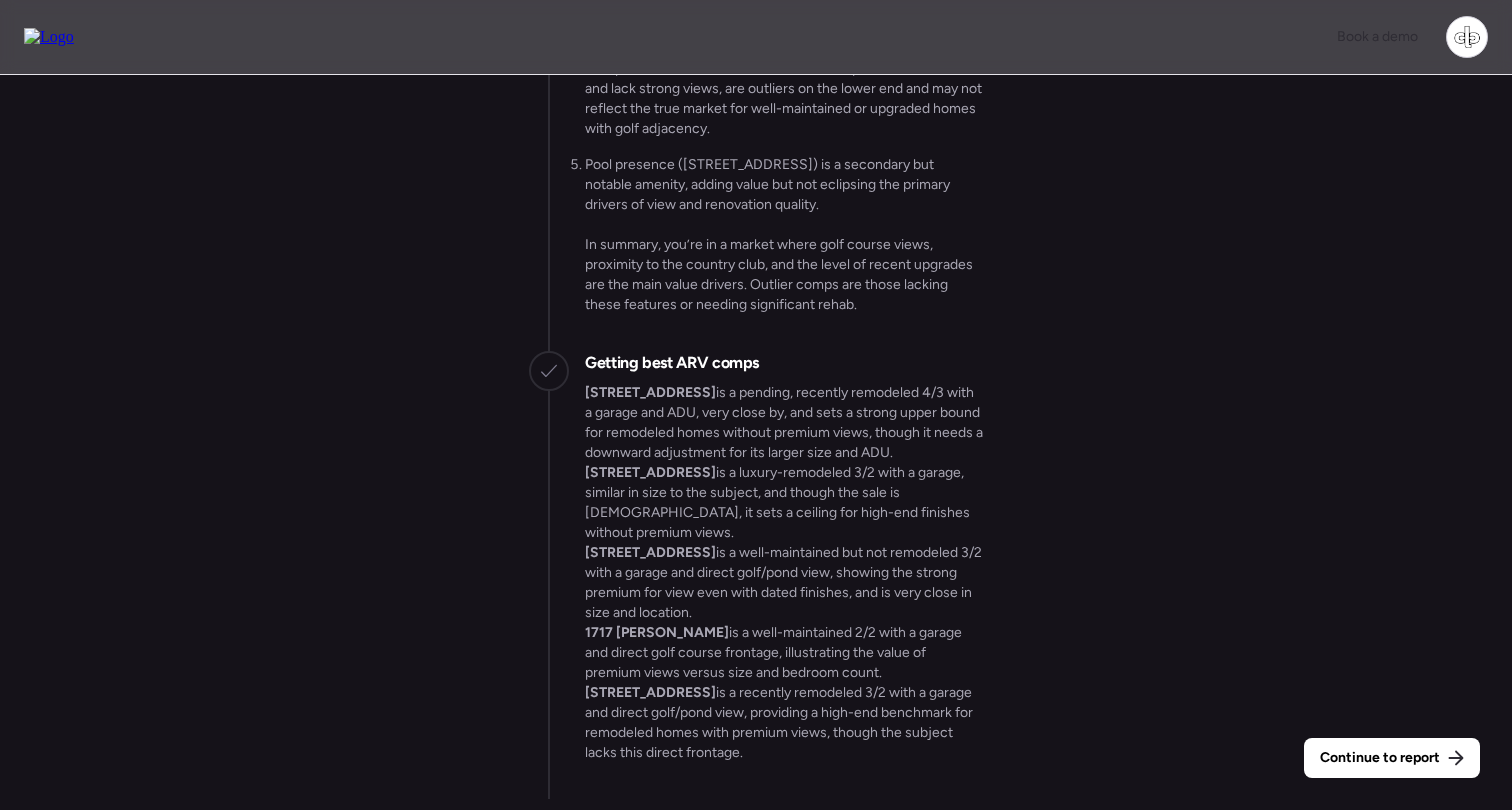 scroll, scrollTop: 0, scrollLeft: 0, axis: both 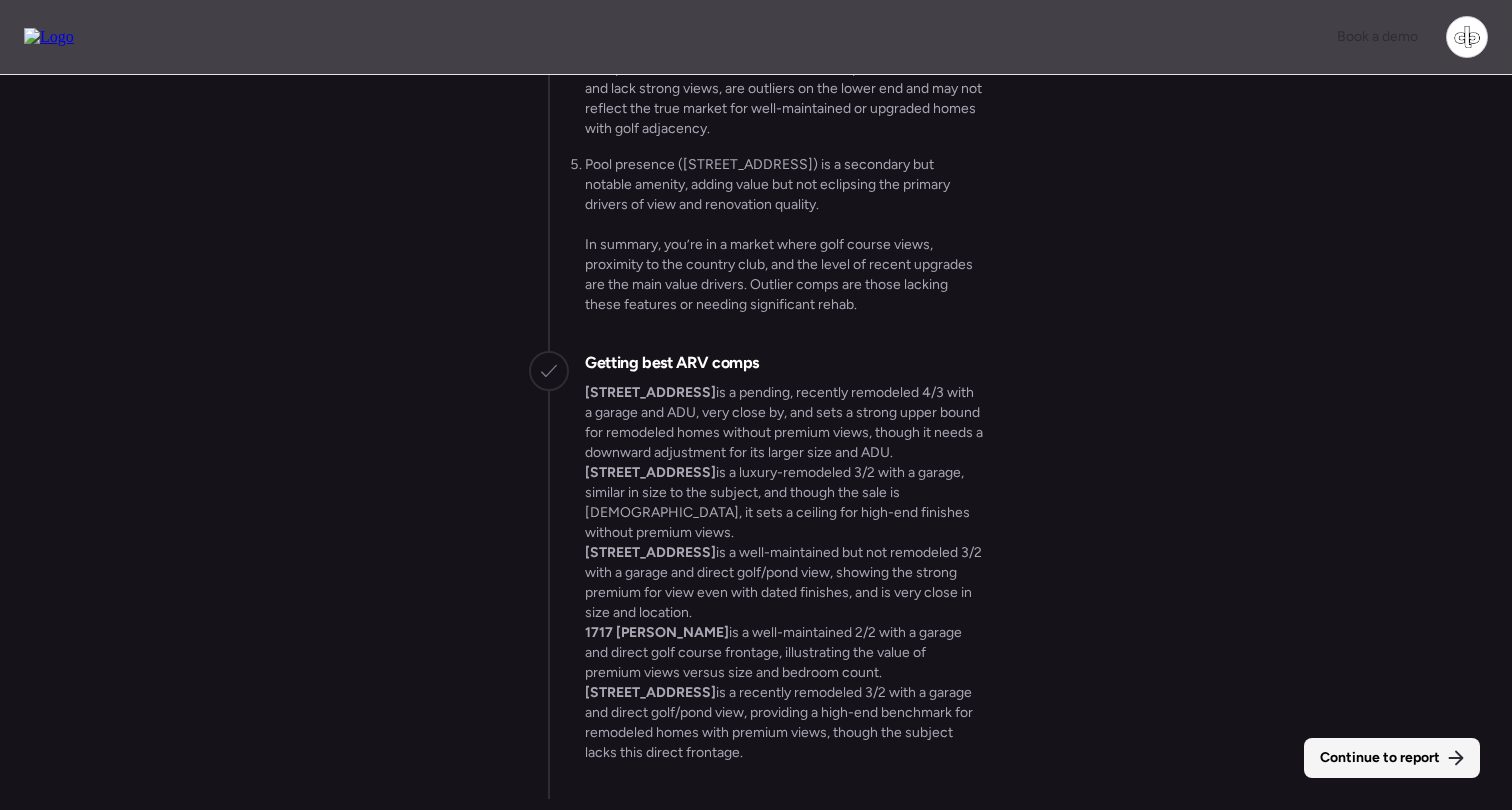 click on "Continue to report" at bounding box center (1380, 758) 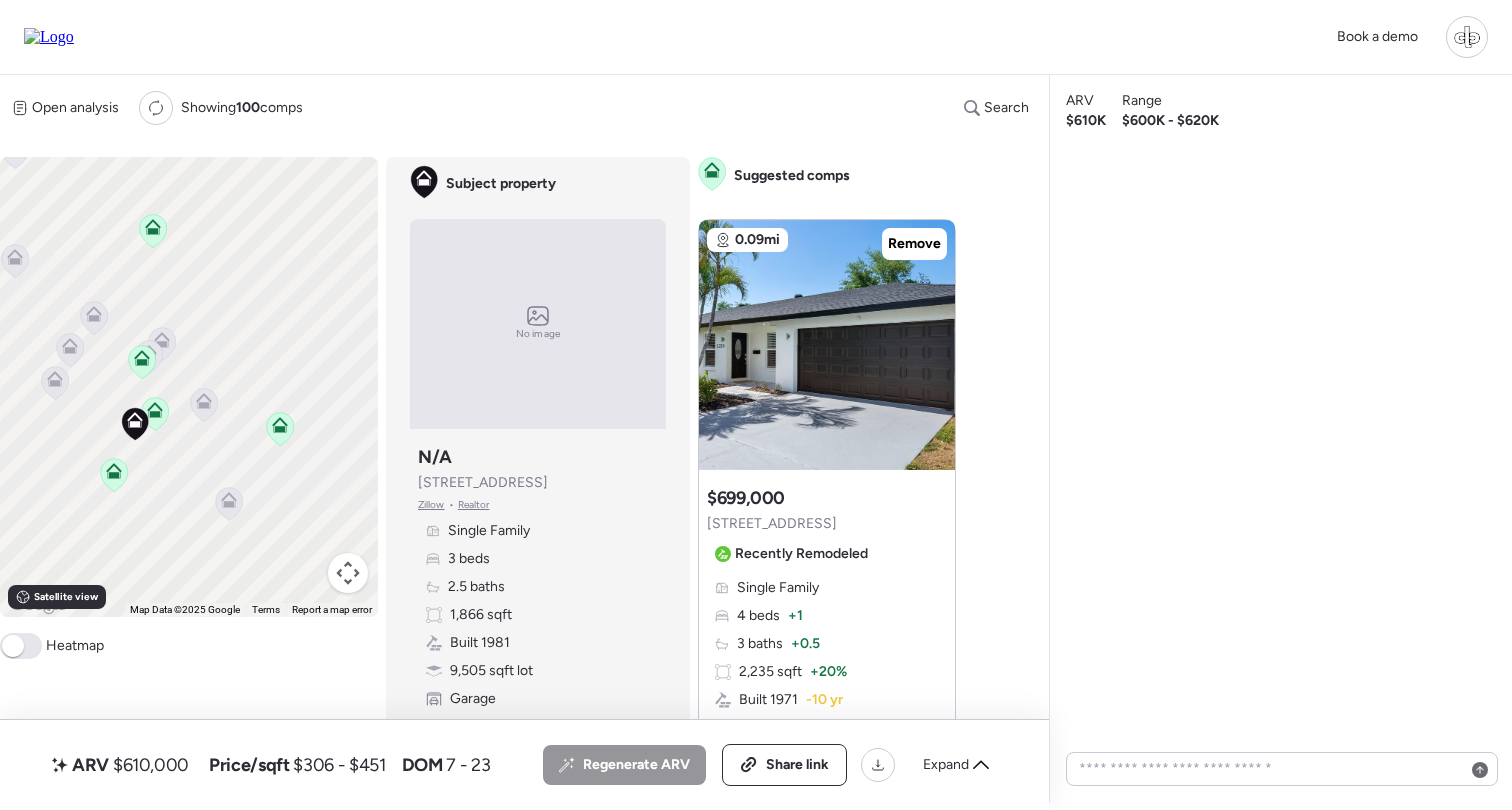 drag, startPoint x: 272, startPoint y: 311, endPoint x: 199, endPoint y: 310, distance: 73.00685 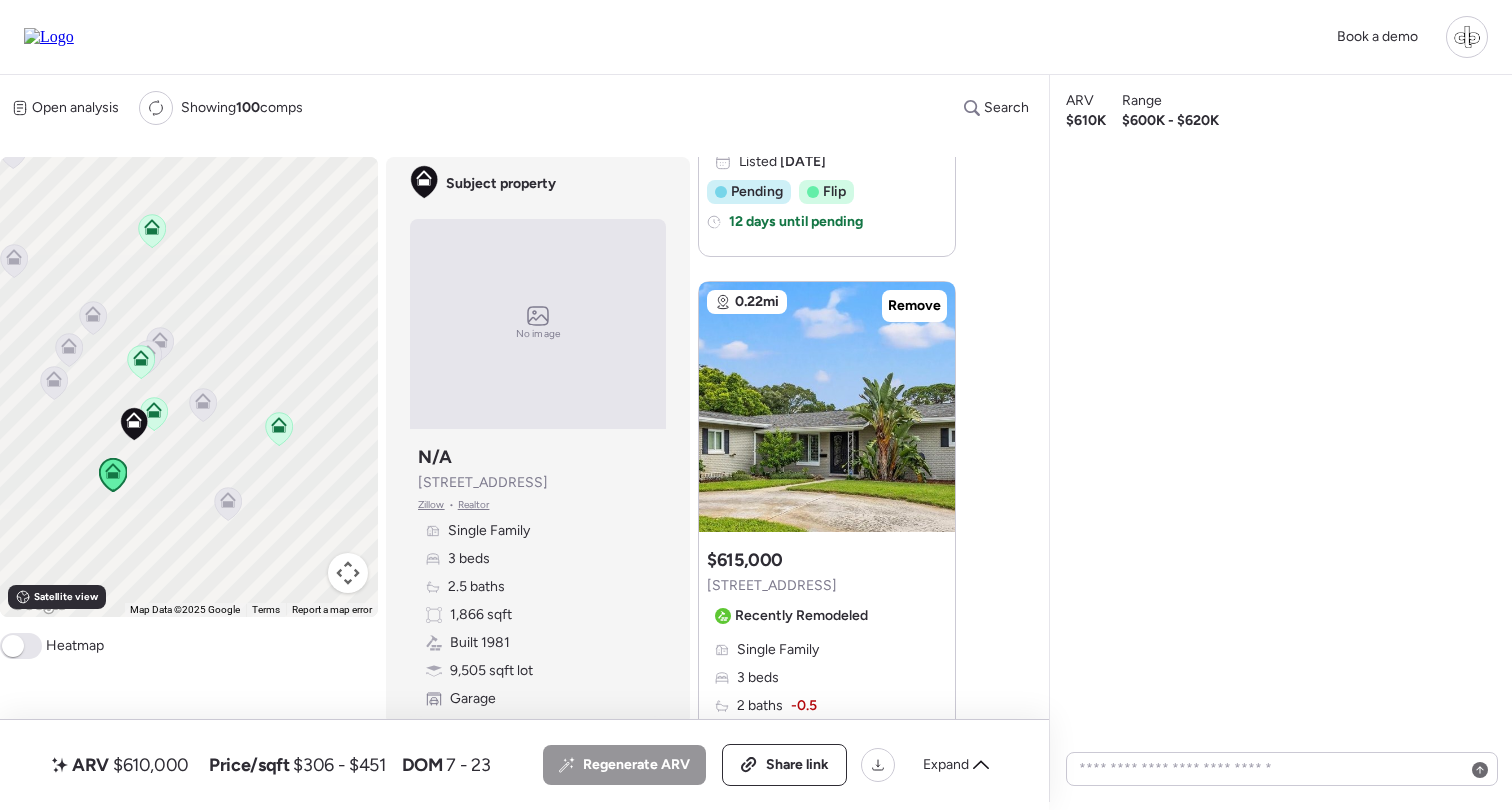 scroll, scrollTop: 635, scrollLeft: 0, axis: vertical 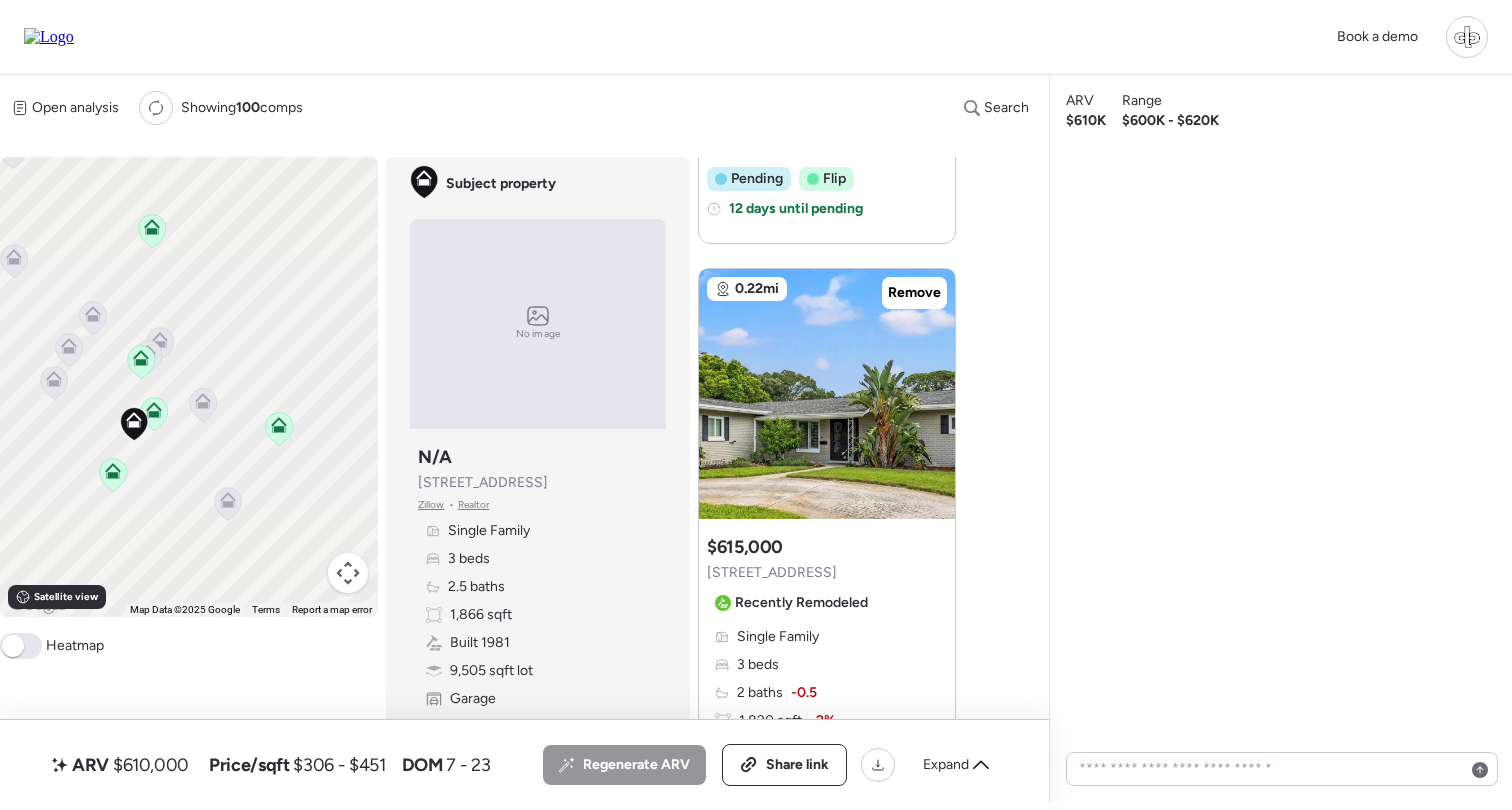 click 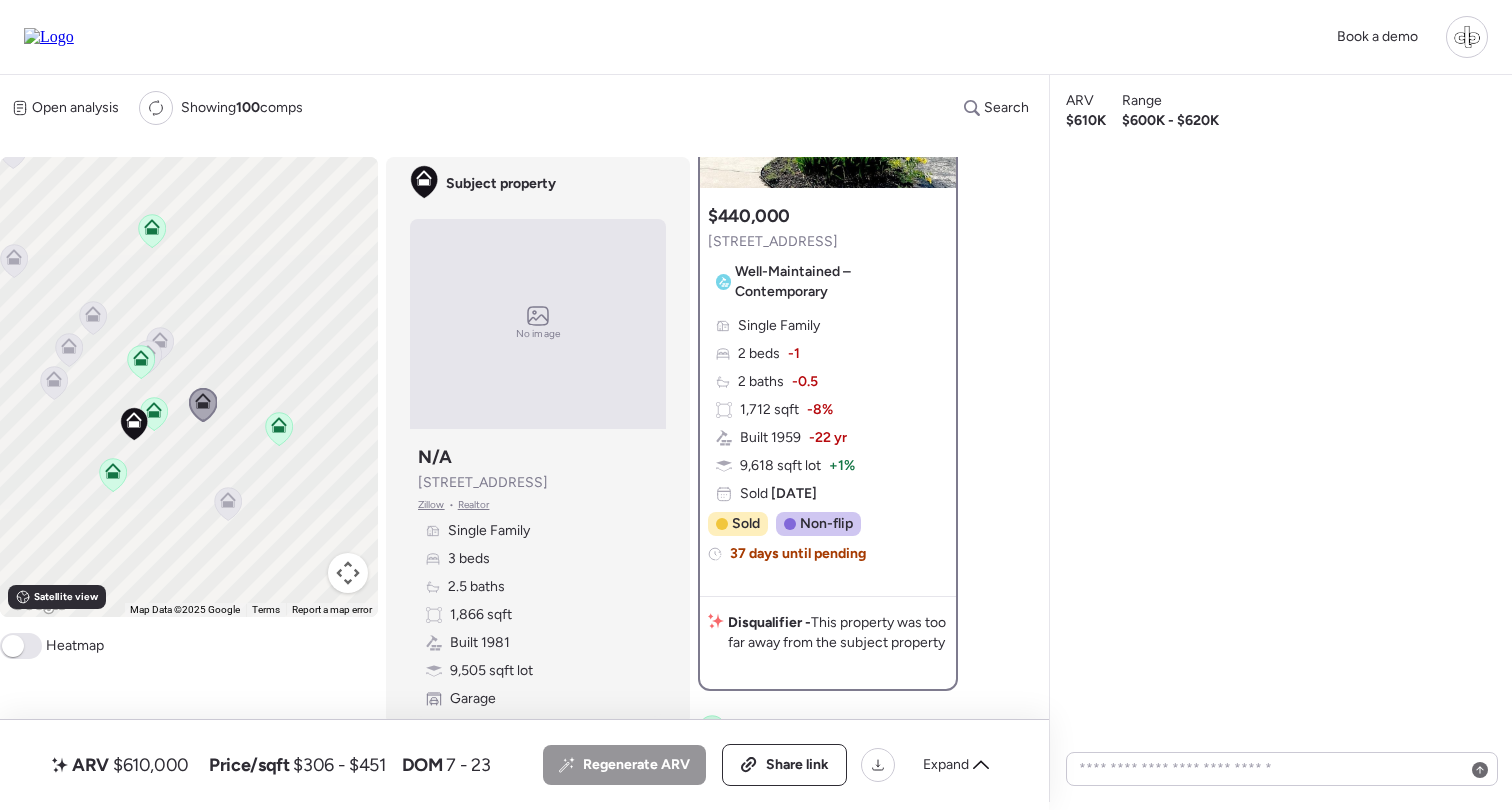 scroll, scrollTop: 220, scrollLeft: 0, axis: vertical 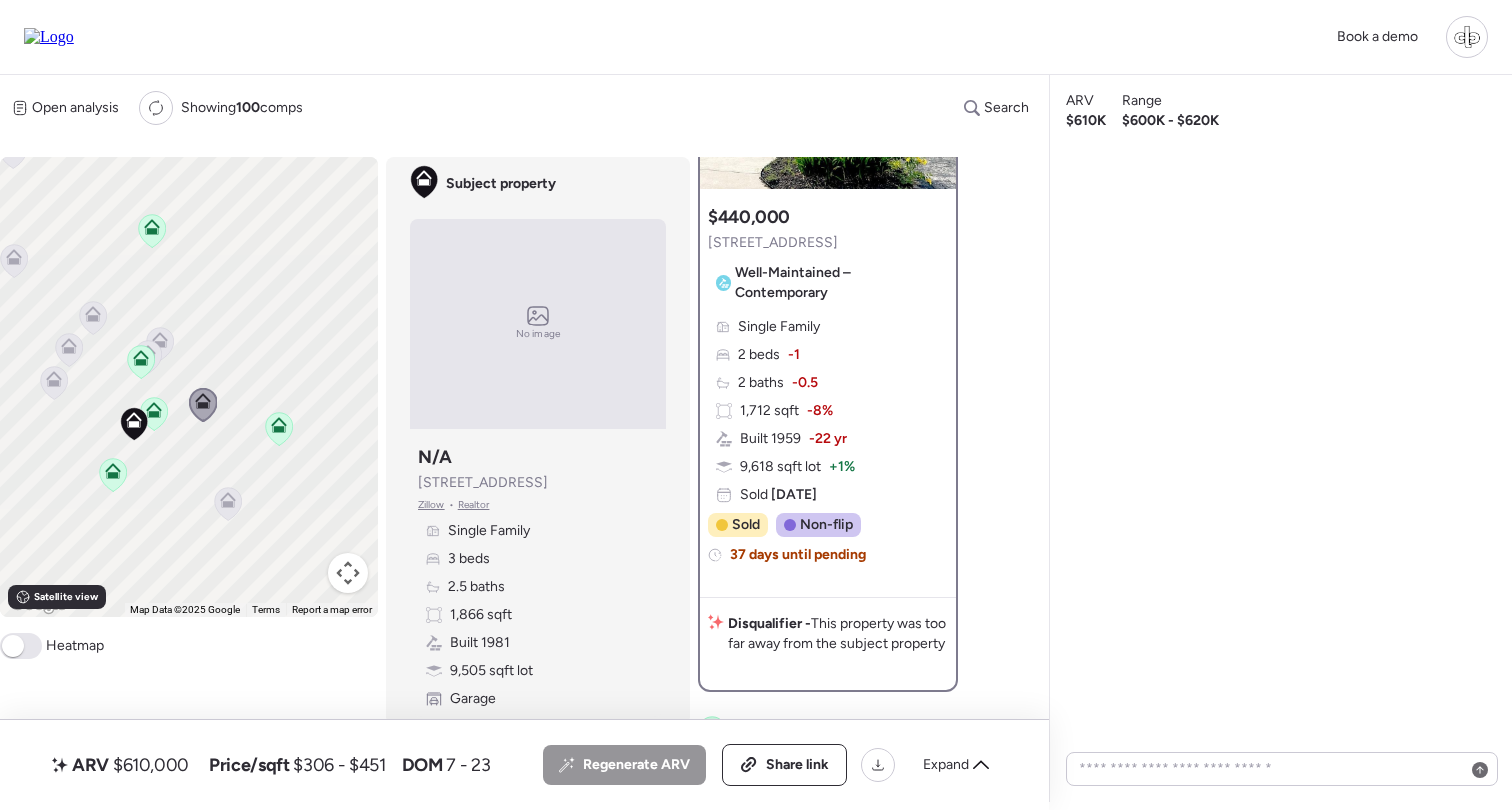 click 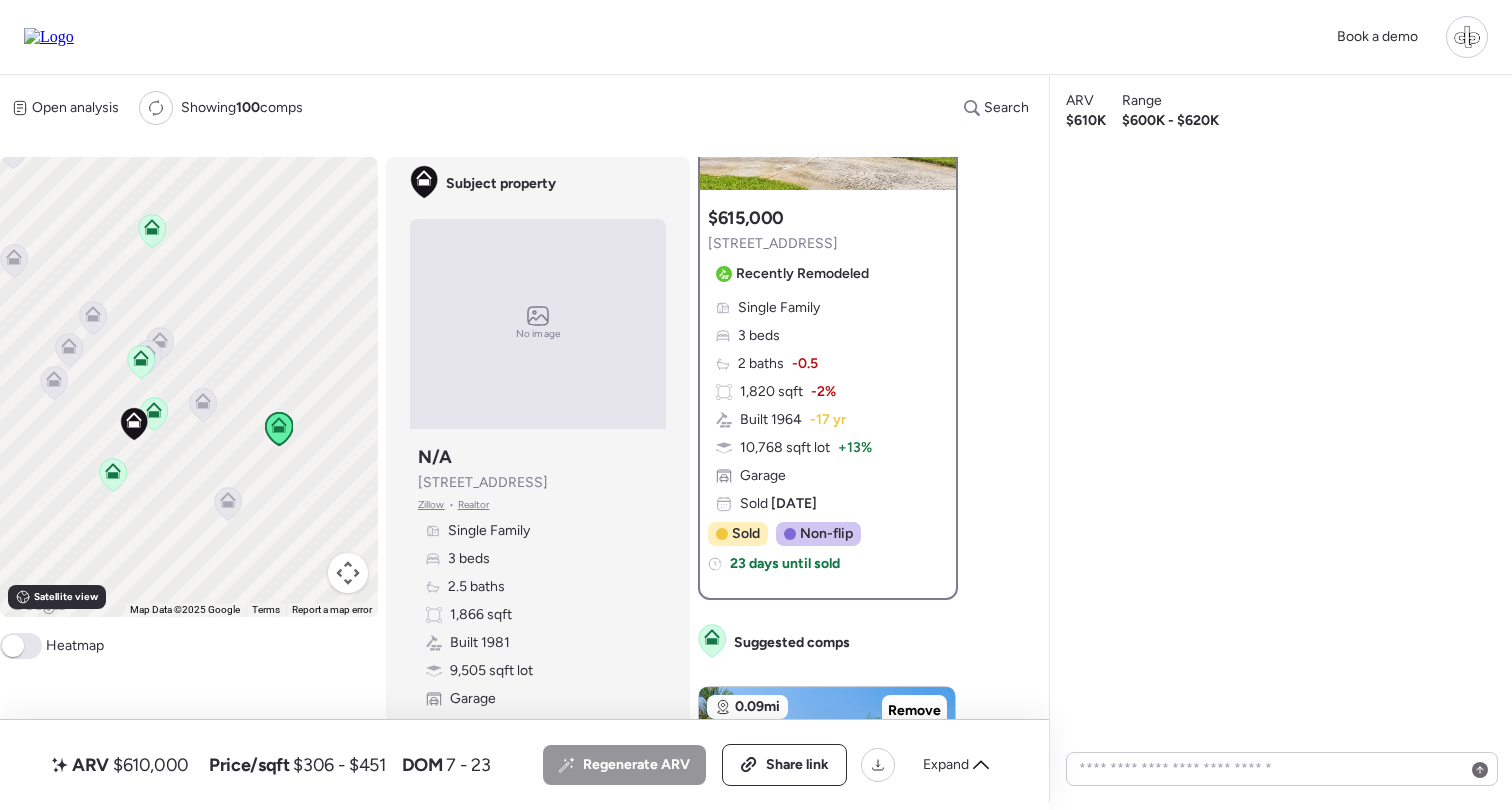 scroll, scrollTop: 237, scrollLeft: 0, axis: vertical 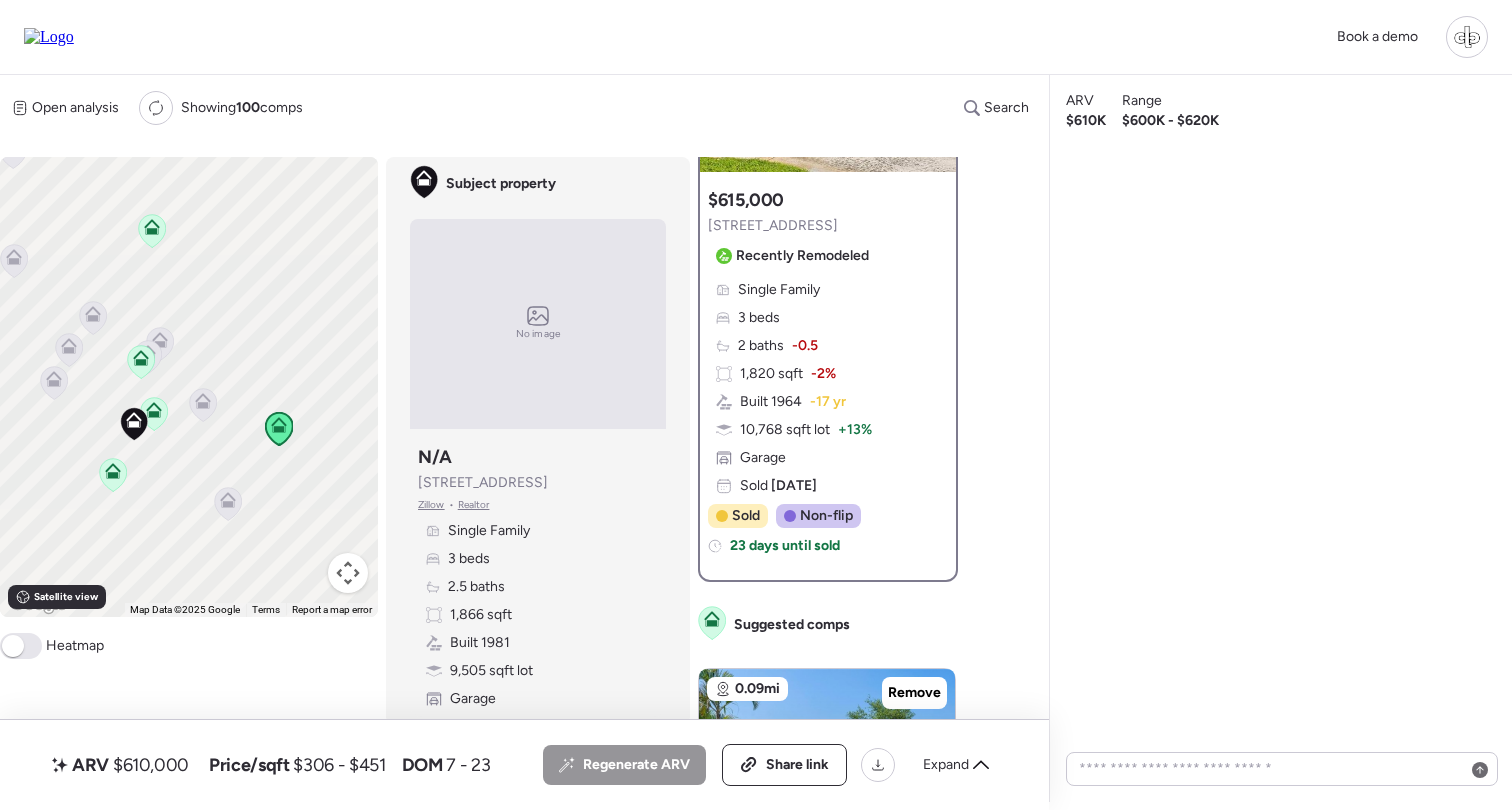 click 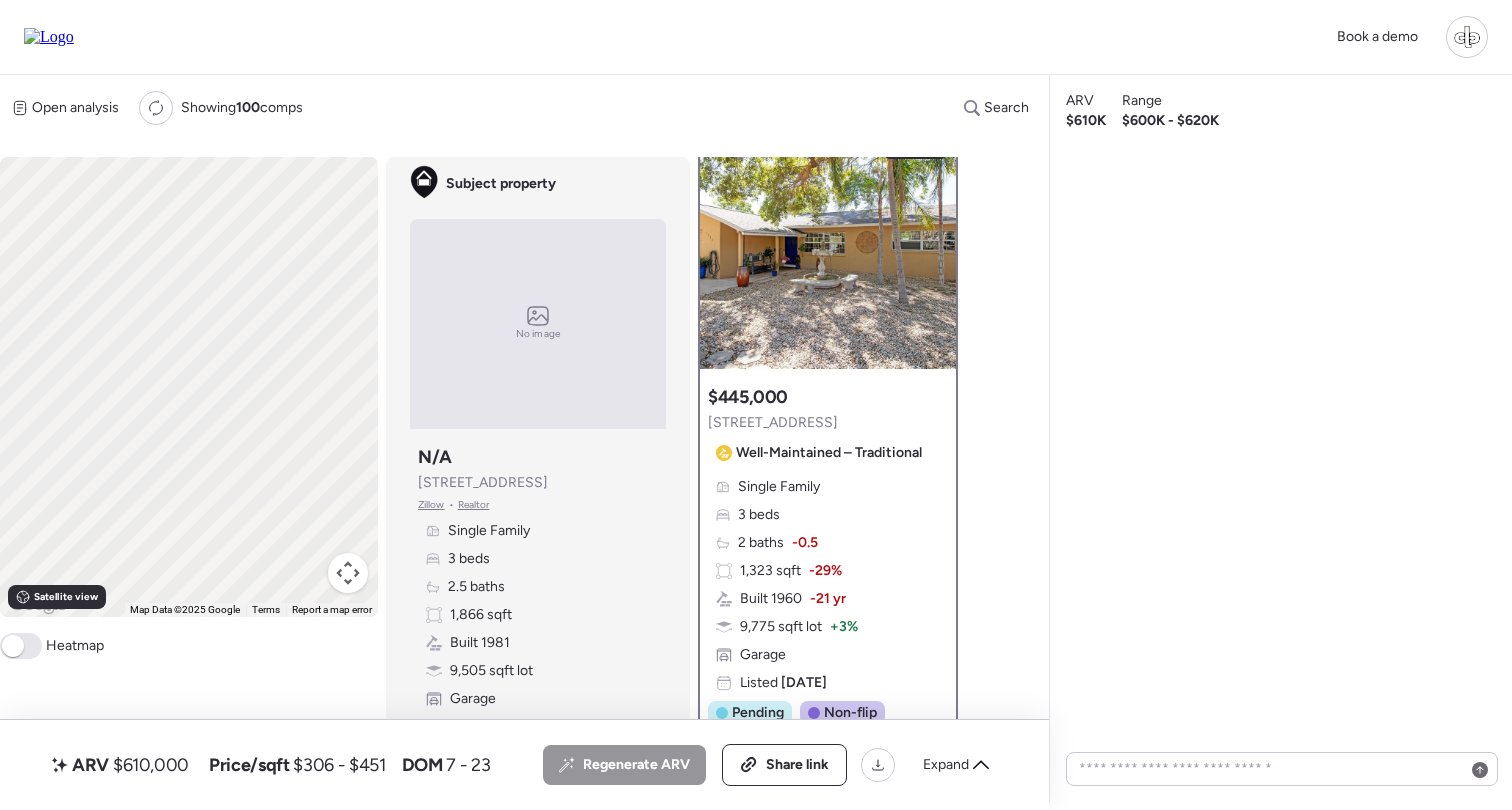 scroll, scrollTop: 0, scrollLeft: 0, axis: both 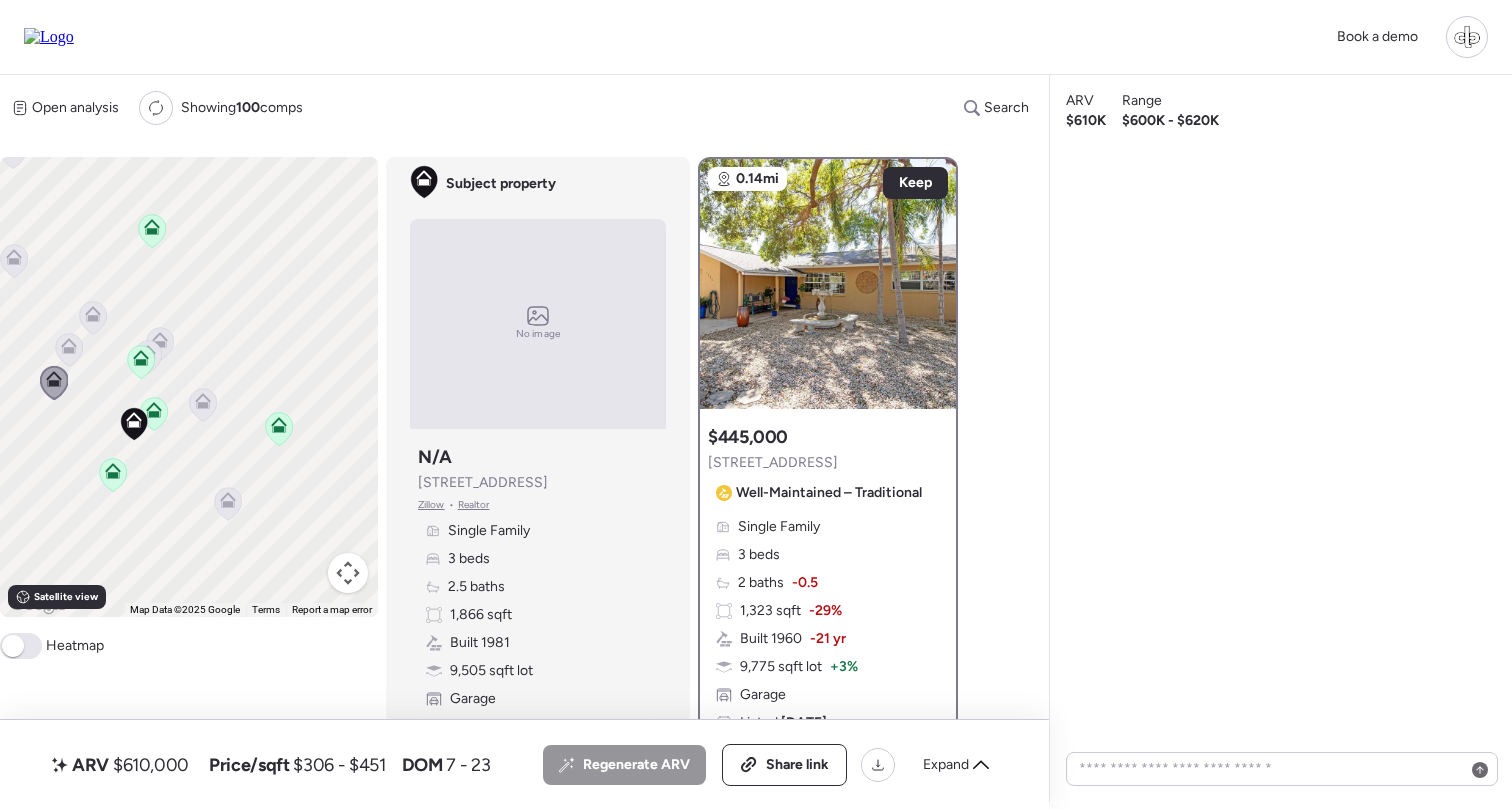 click 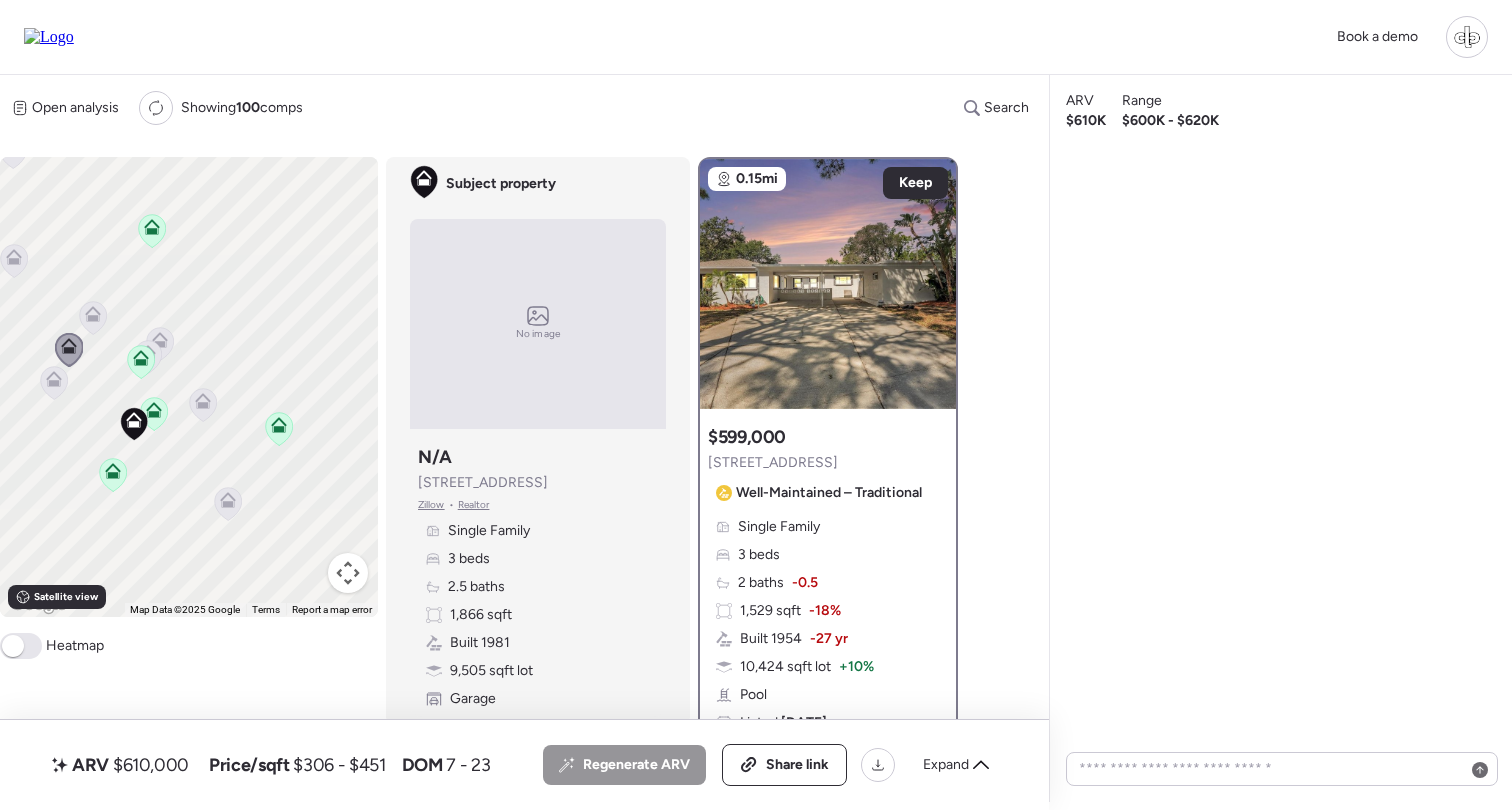 click 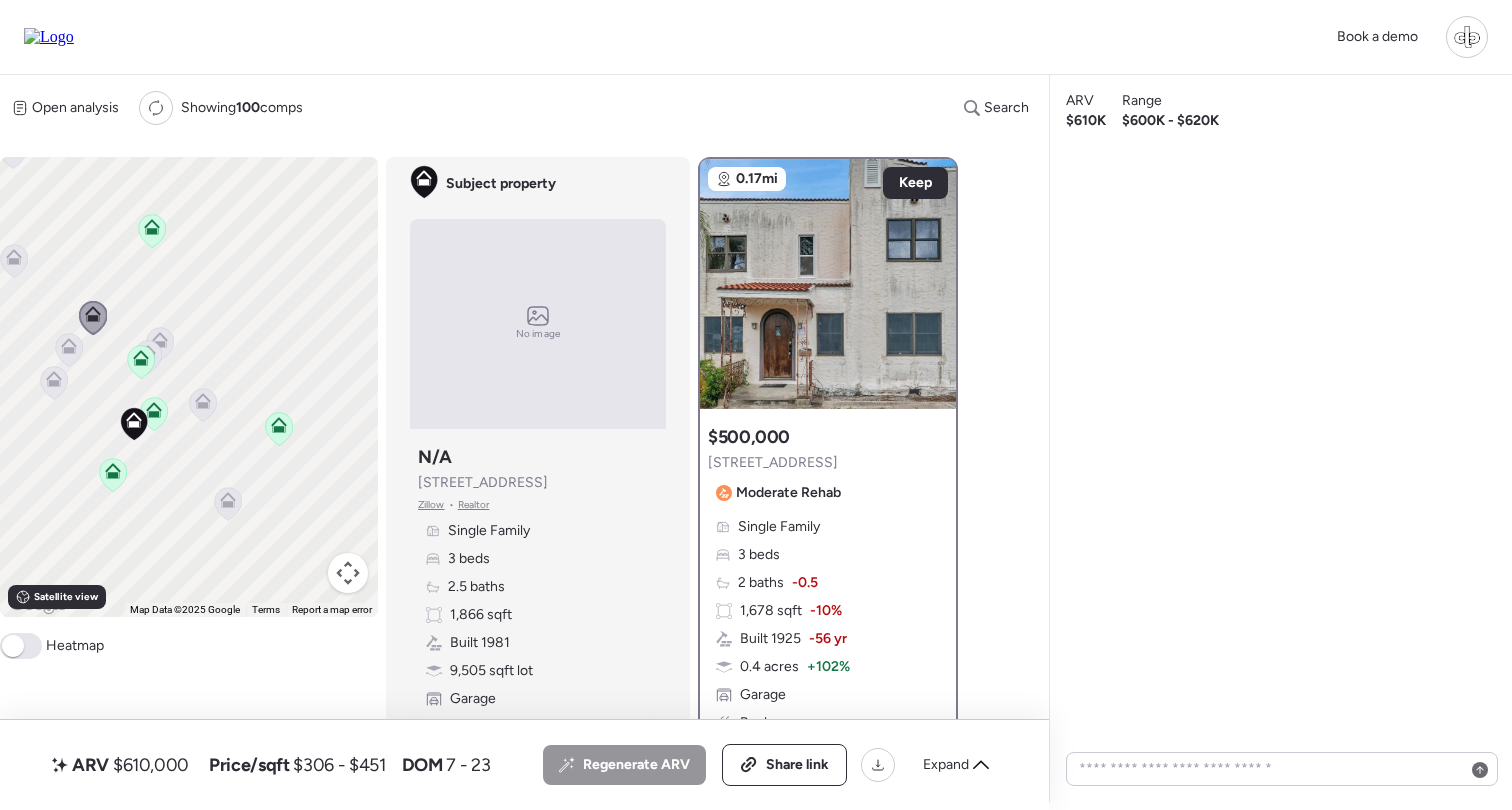 click 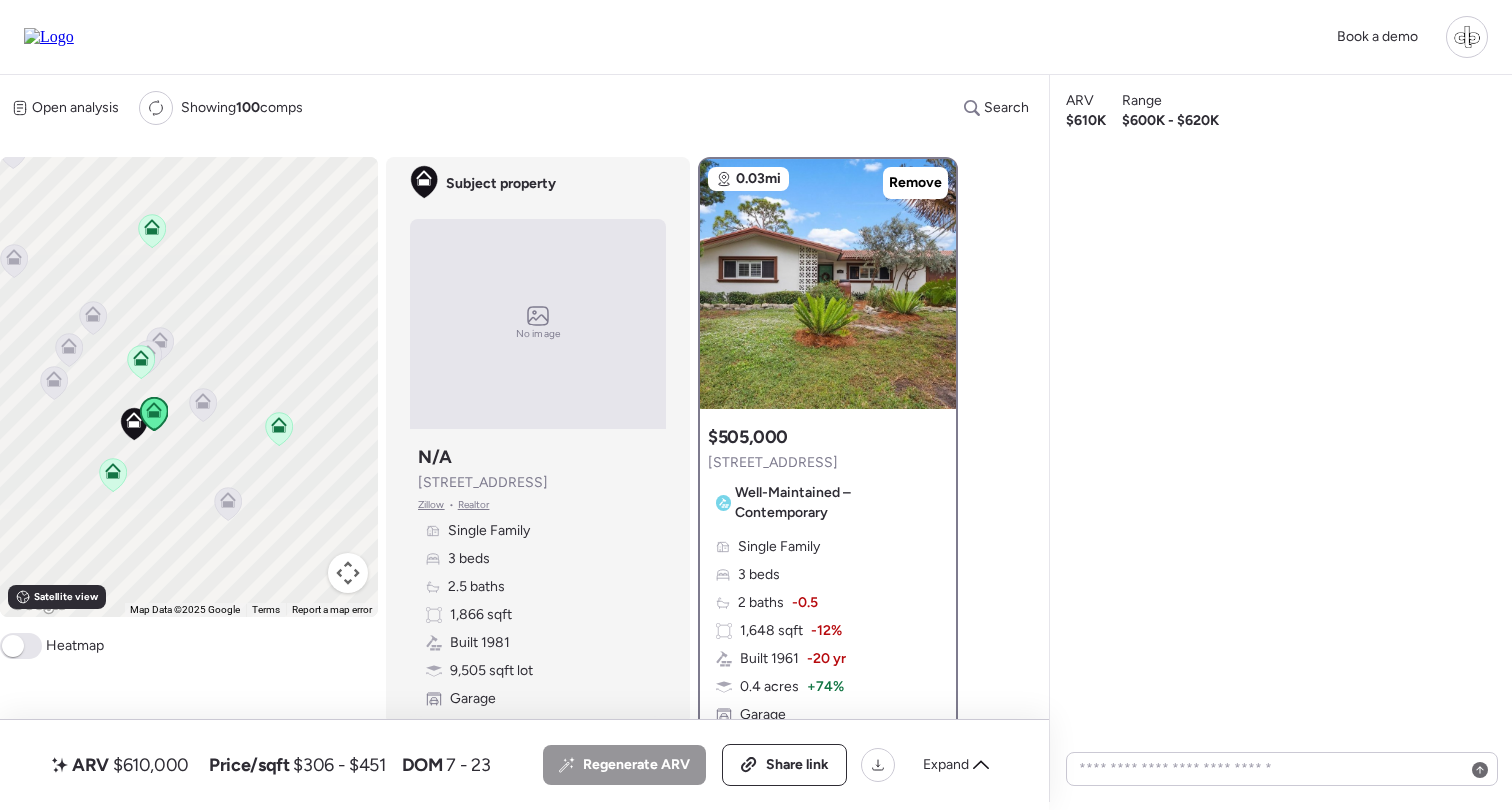 click 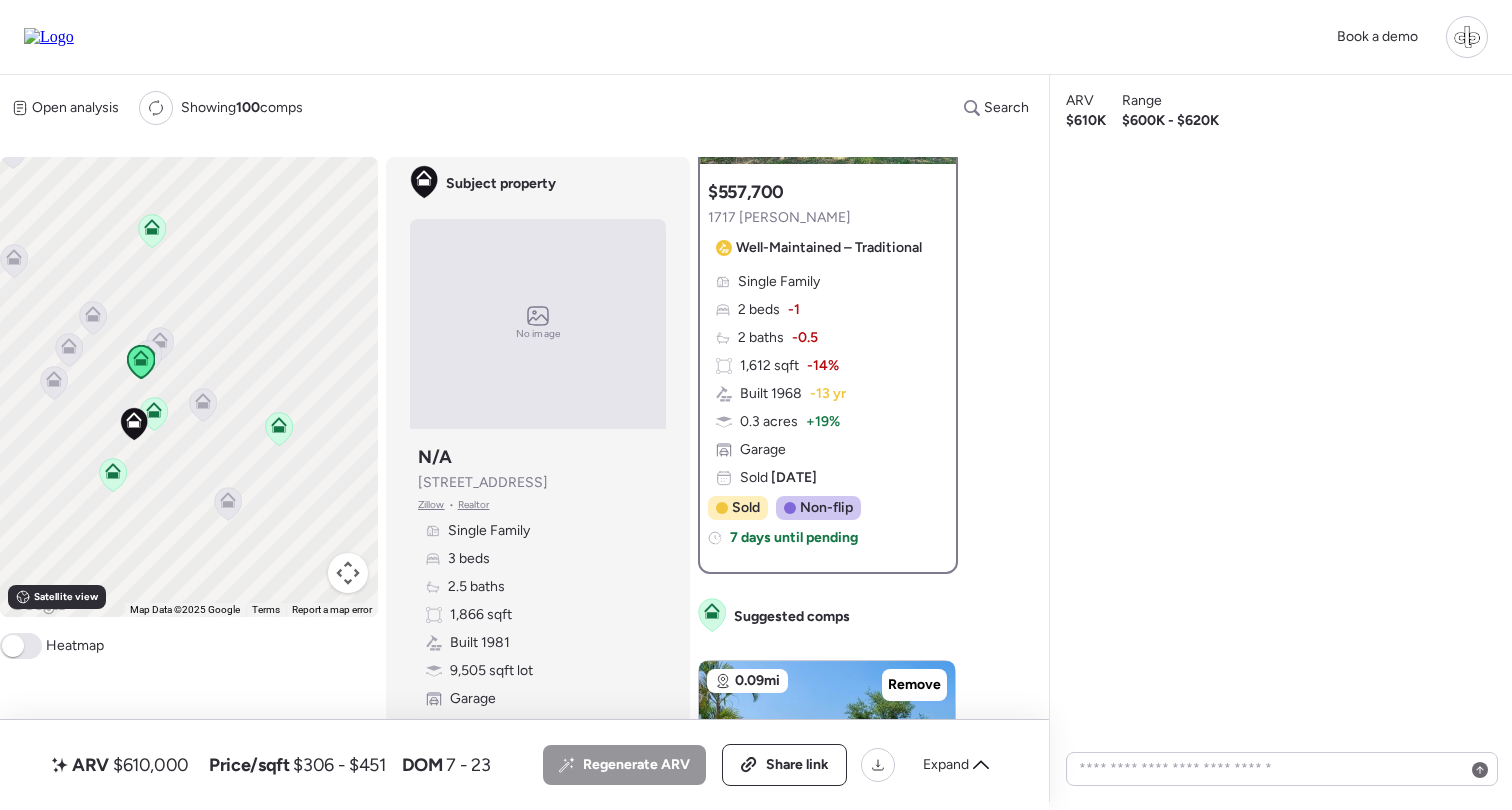 scroll, scrollTop: 255, scrollLeft: 0, axis: vertical 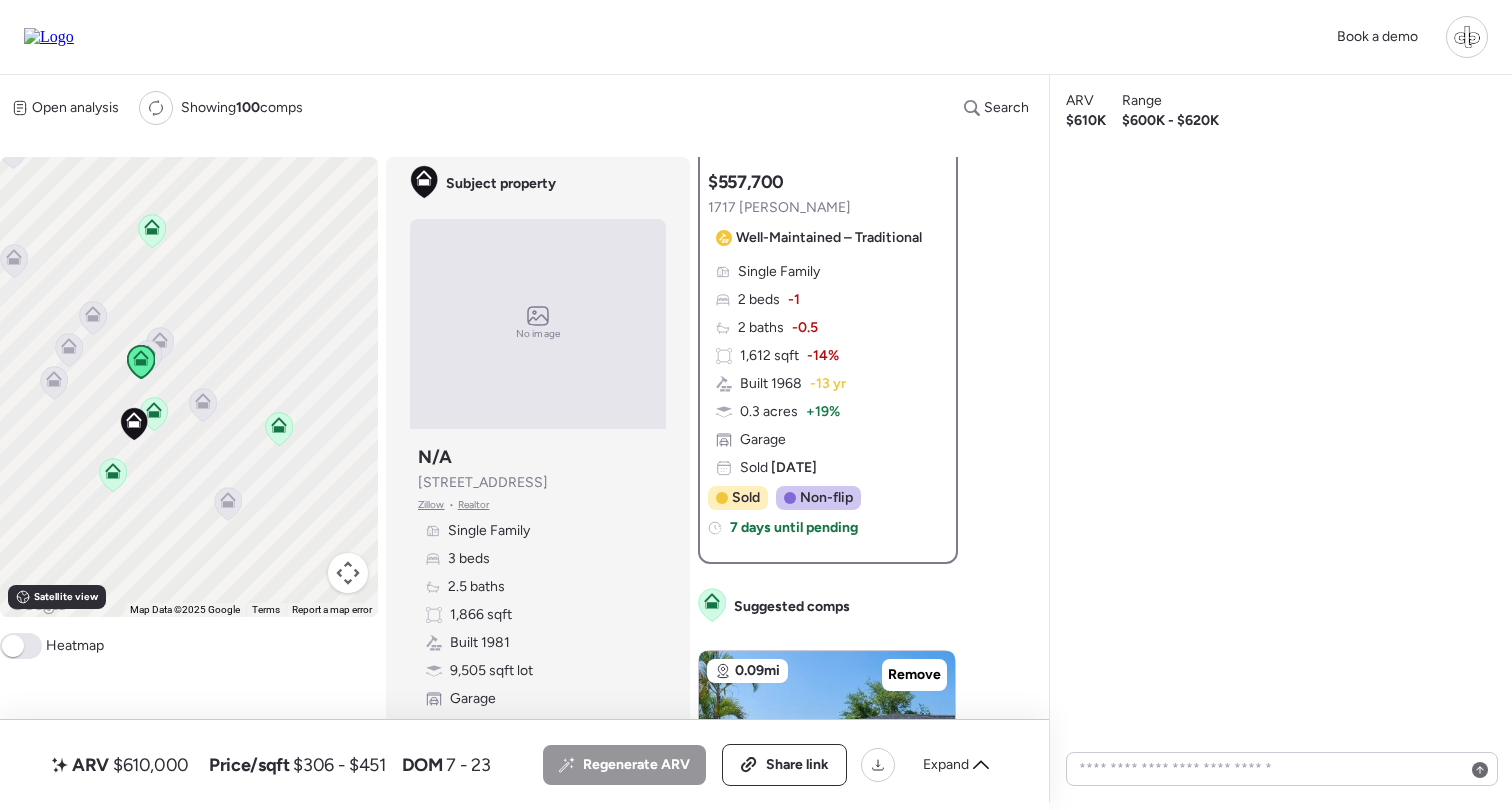 click 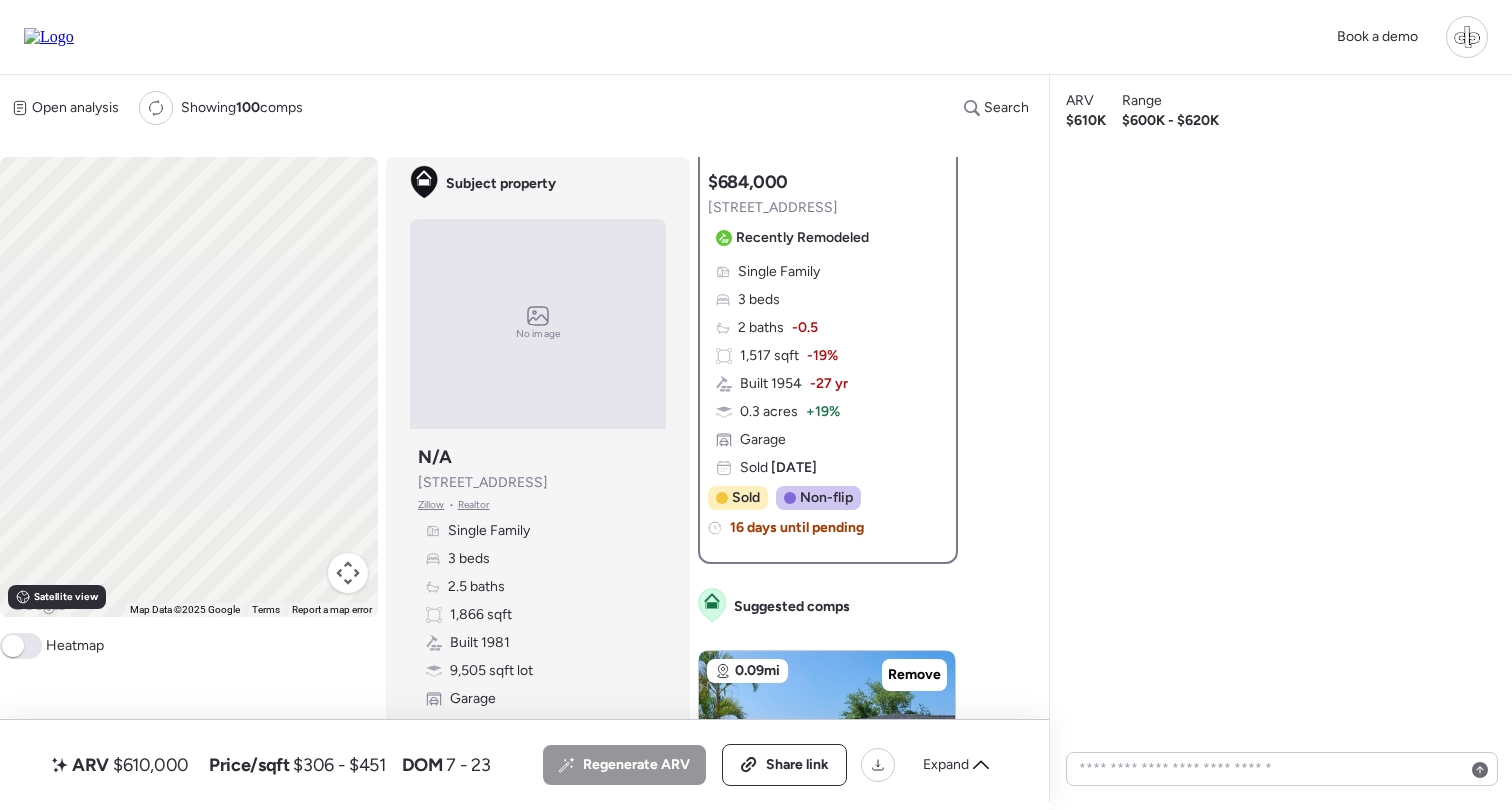 scroll, scrollTop: 0, scrollLeft: 0, axis: both 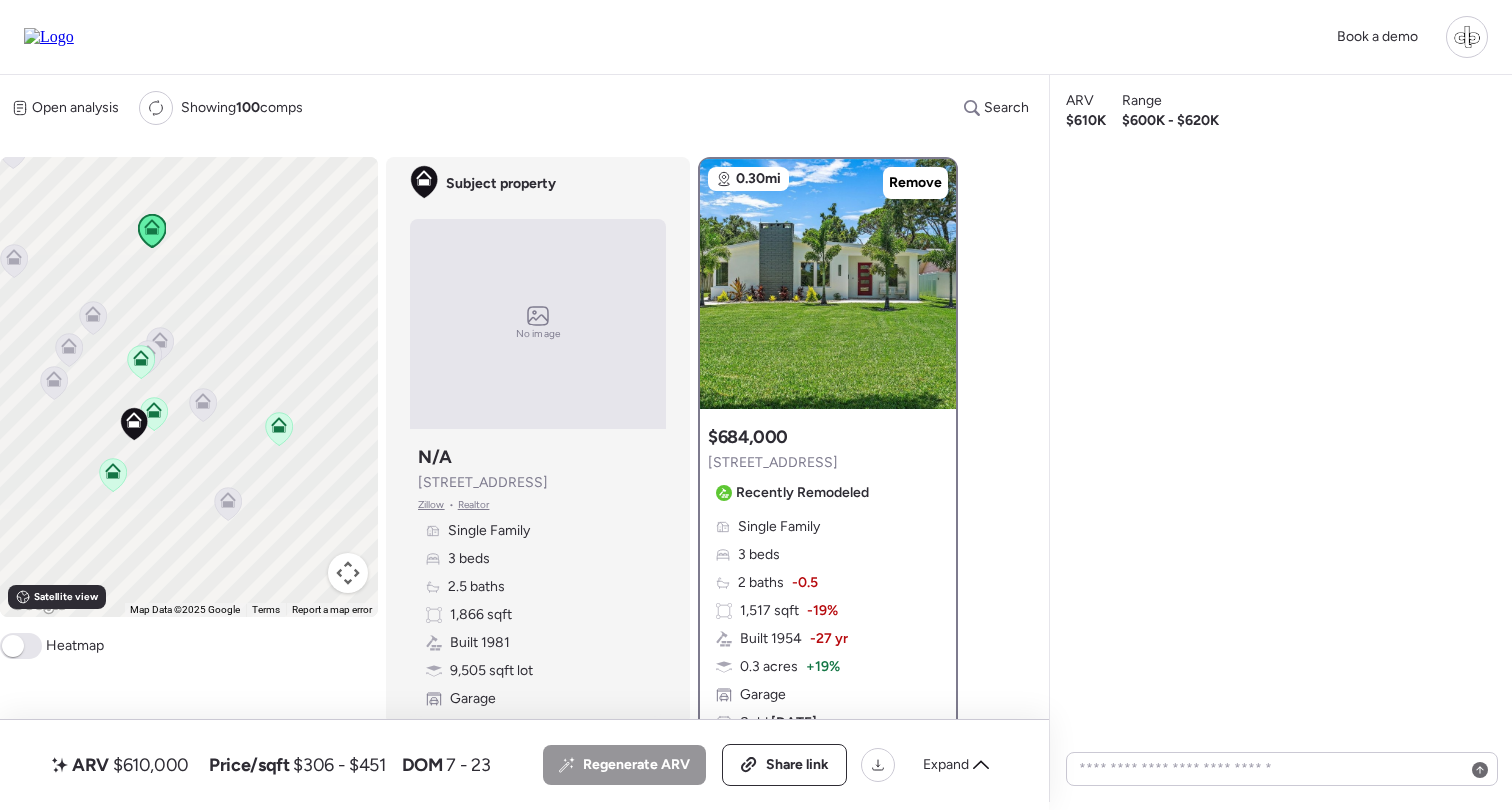 click 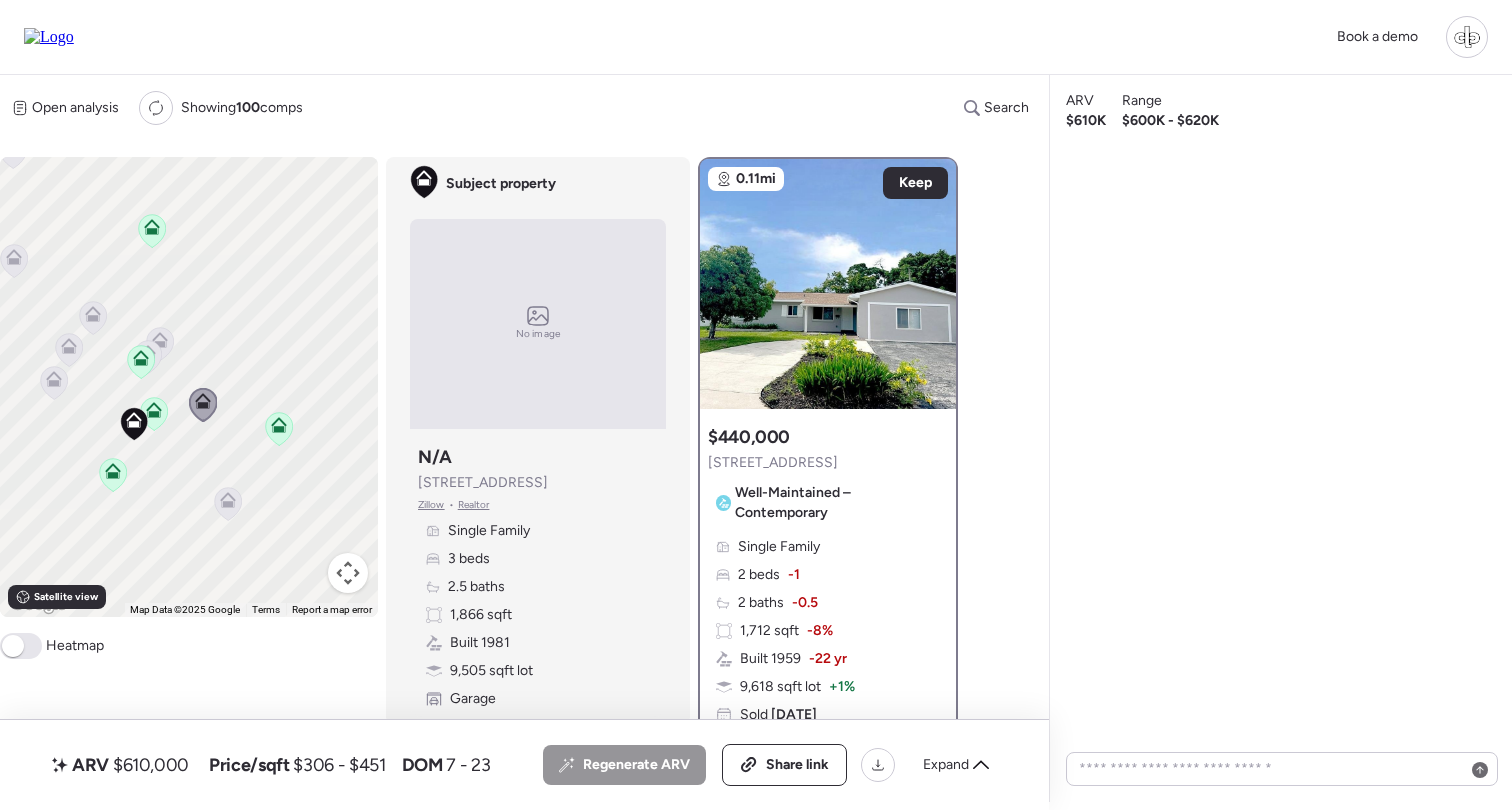 click on "To navigate, press the arrow keys. To activate drag with keyboard, press Alt + Enter. Once in keyboard drag state, use the arrow keys to move the marker. To complete the drag, press the Enter key. To cancel, press Escape." at bounding box center (189, 387) 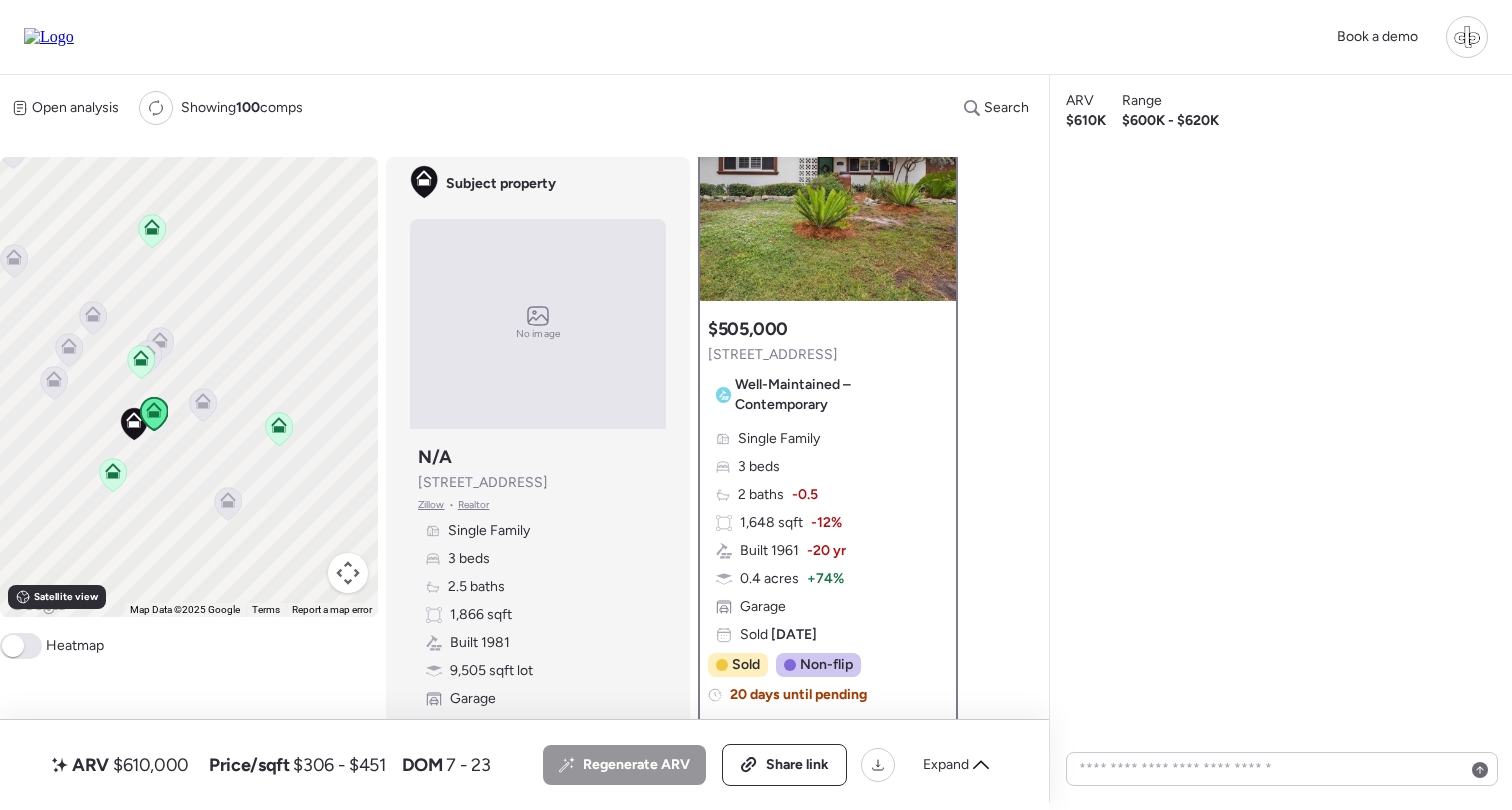scroll, scrollTop: 254, scrollLeft: 0, axis: vertical 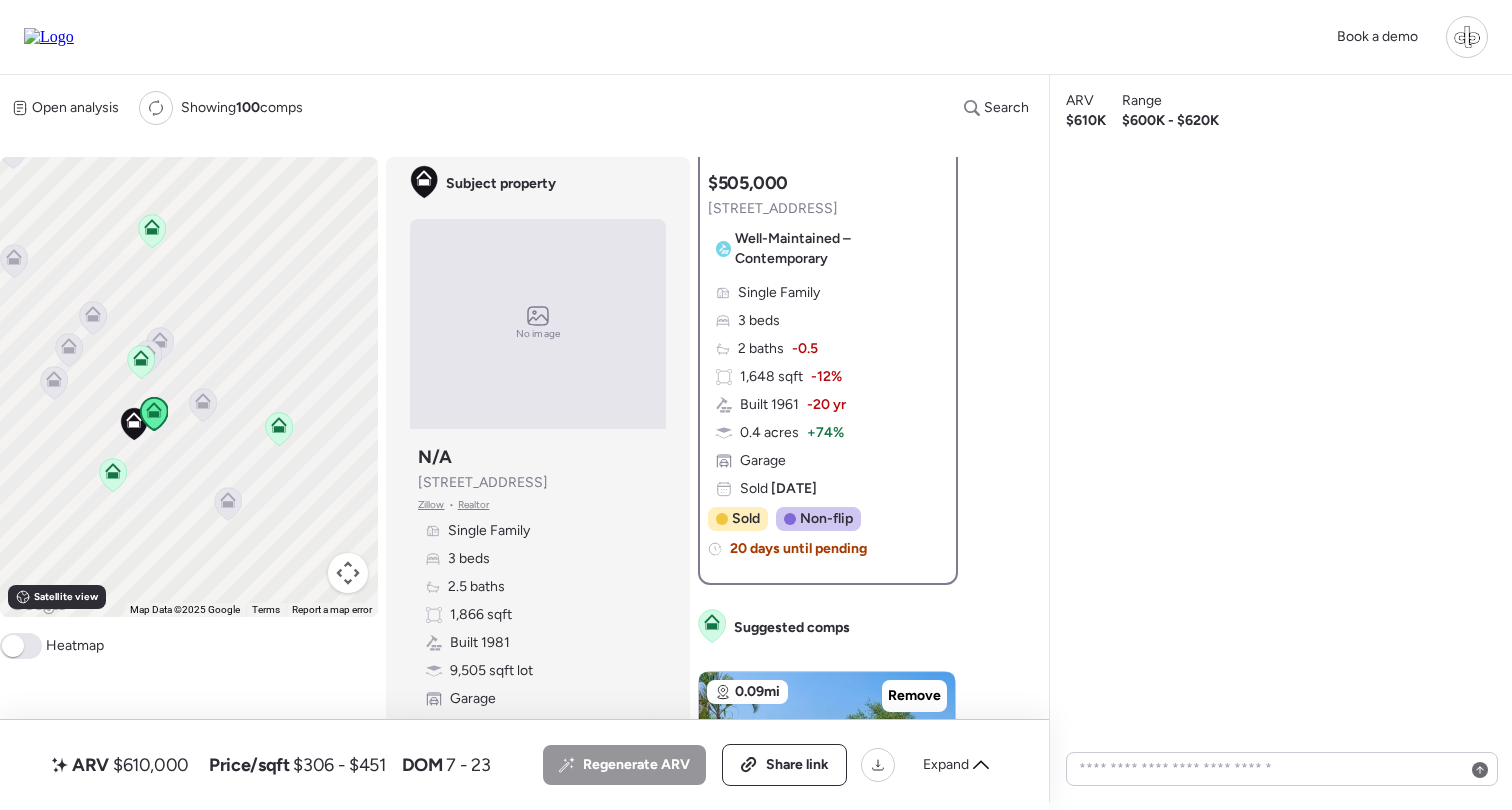 click at bounding box center [279, 430] 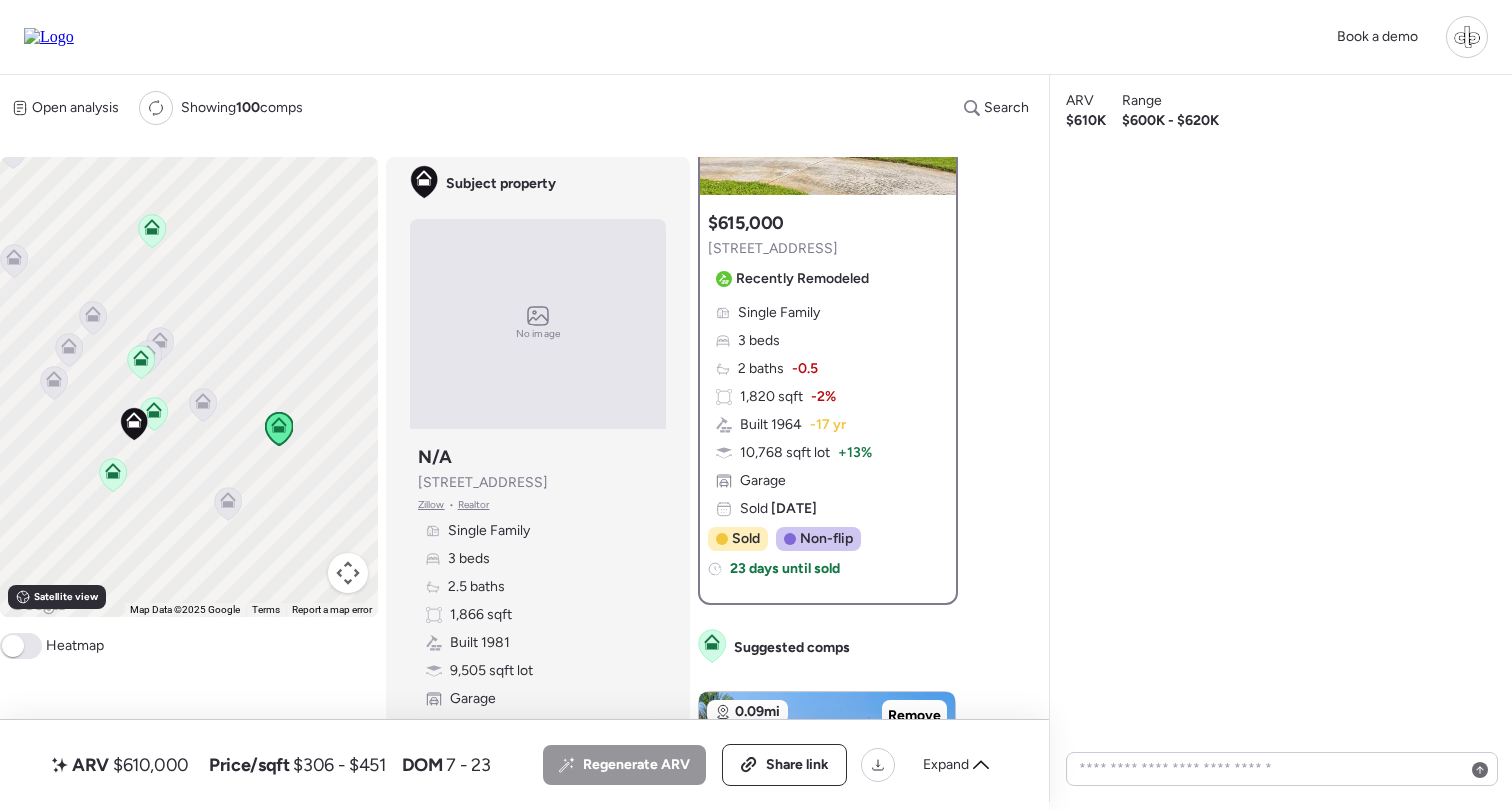 scroll, scrollTop: 215, scrollLeft: 0, axis: vertical 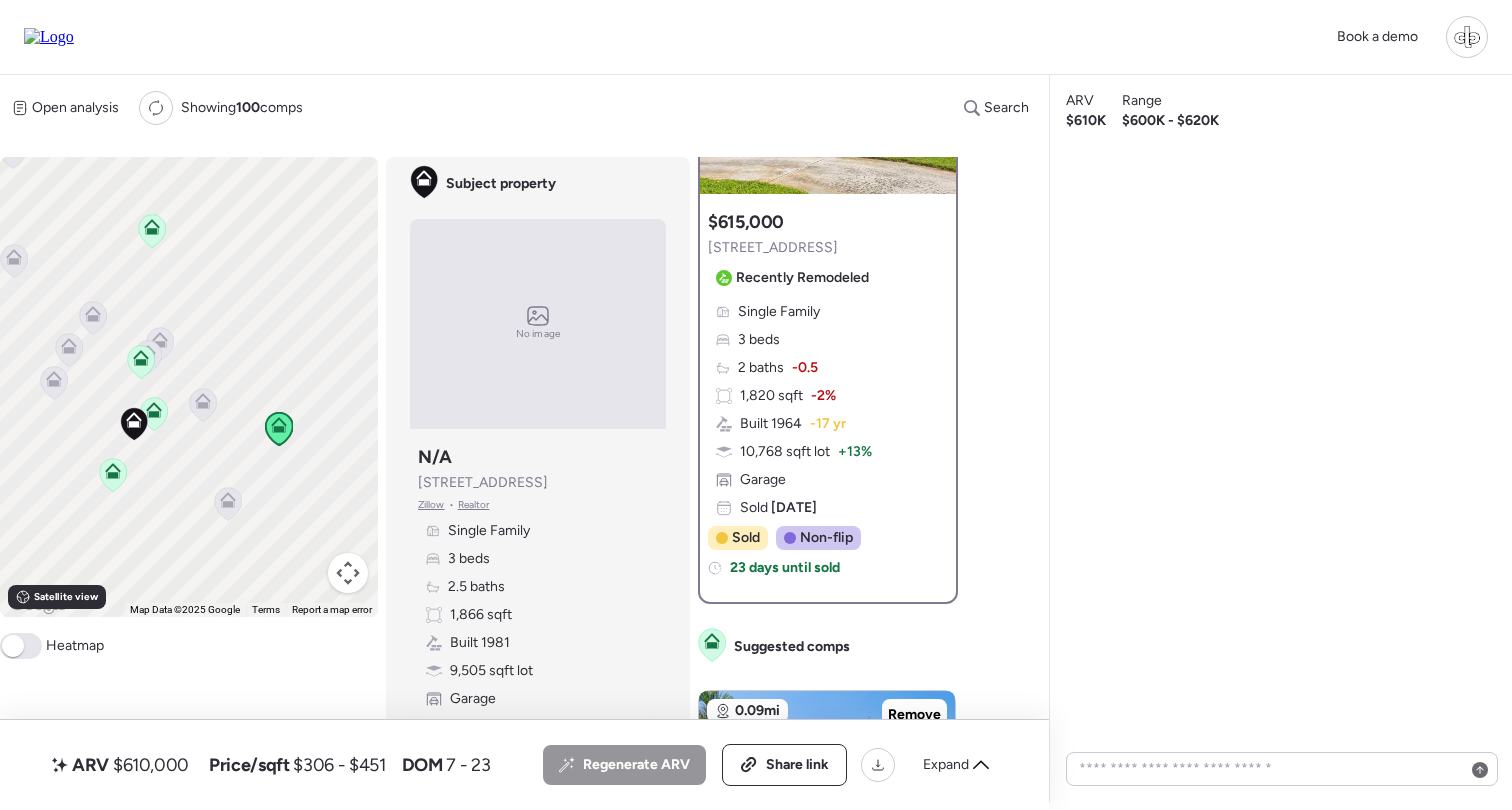 click 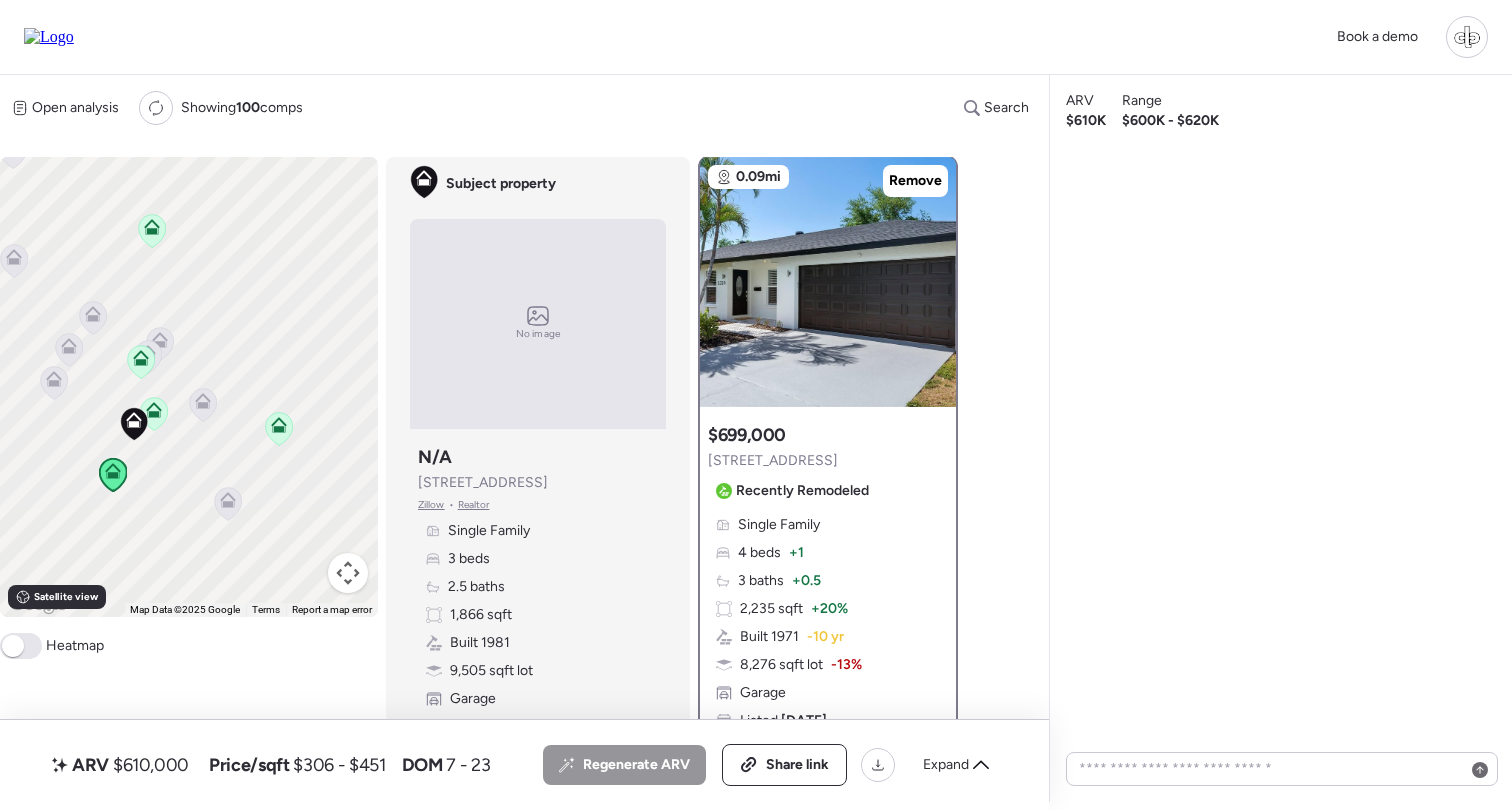 scroll, scrollTop: 0, scrollLeft: 0, axis: both 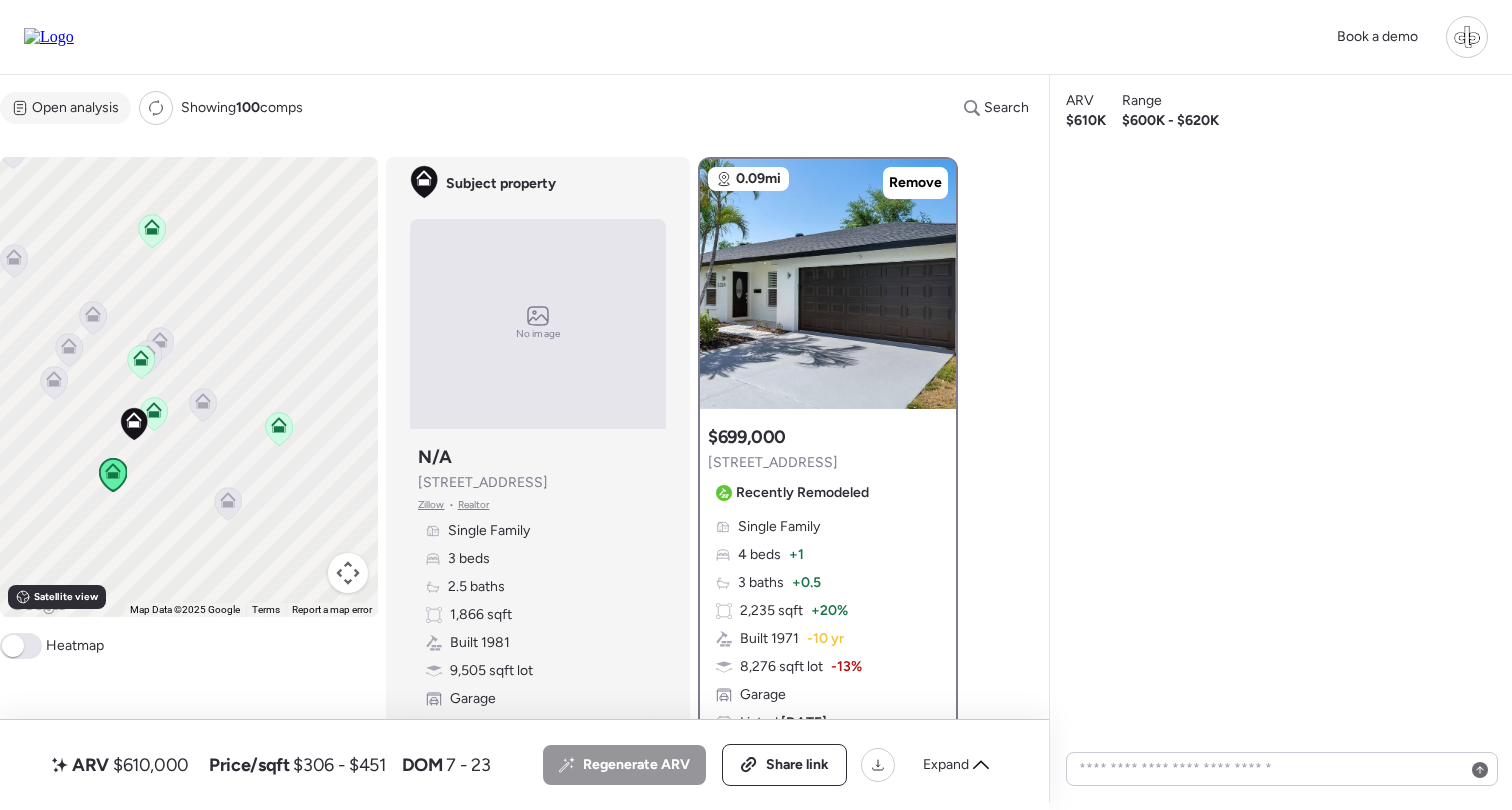 click on "Open analysis" at bounding box center [75, 108] 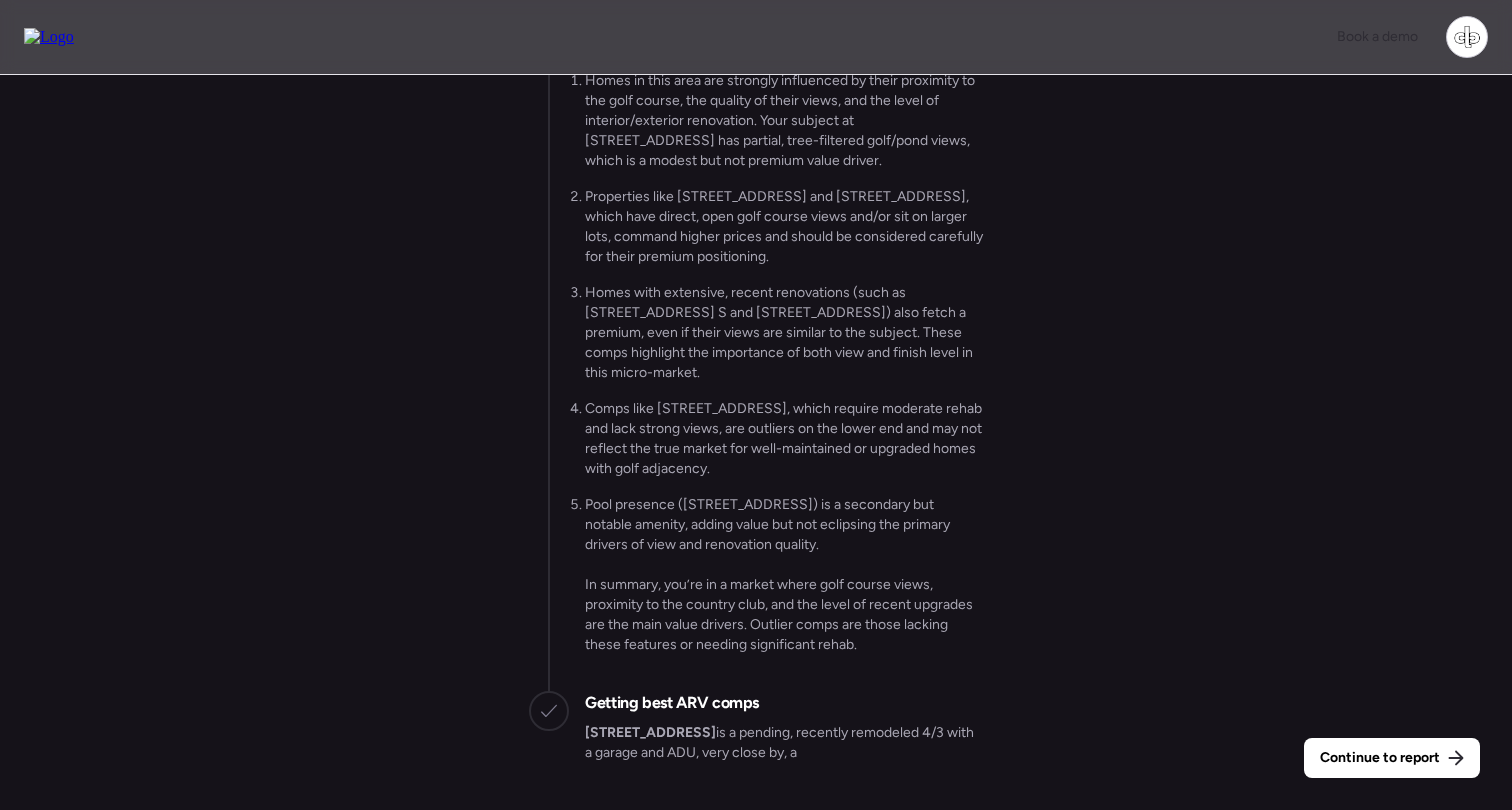 click on "Continue to report Gathering all comps... I found 100 possible comps near 1801 Lakewood Dr S, Saint Petersburg, FL 33712
Getting Redfin market data... SFHs are  up 1.3%  YoY in 33712 according to Redfin
Getting US Census Bureau data... 1801 Lakewood Dr S is in an area with:
Median Household Income:  $83K
Employment Rate:  86.3%
Population Growth:  -5.6%
Analyzing subject's curb appeal... The subject sits on a quiet residential loop with partial, tree-filtered glimpses of the golf-course fairway and pond across the street—a modest perk rather than a premium value driver. Most surrounding homes have trimmed lawns and tidy facades, although a nearby vacant lot and some curb debris on another block show minor maintenance lapses that slightly temper—but do not outweigh—the overall attractiveness.
Running market analysis... Unique Market
Getting best ARV comps 5339 Alcola Way S  is a pending, recently remodeled 4/3 with a garage and ADU, very close by, a" at bounding box center [756, 445] 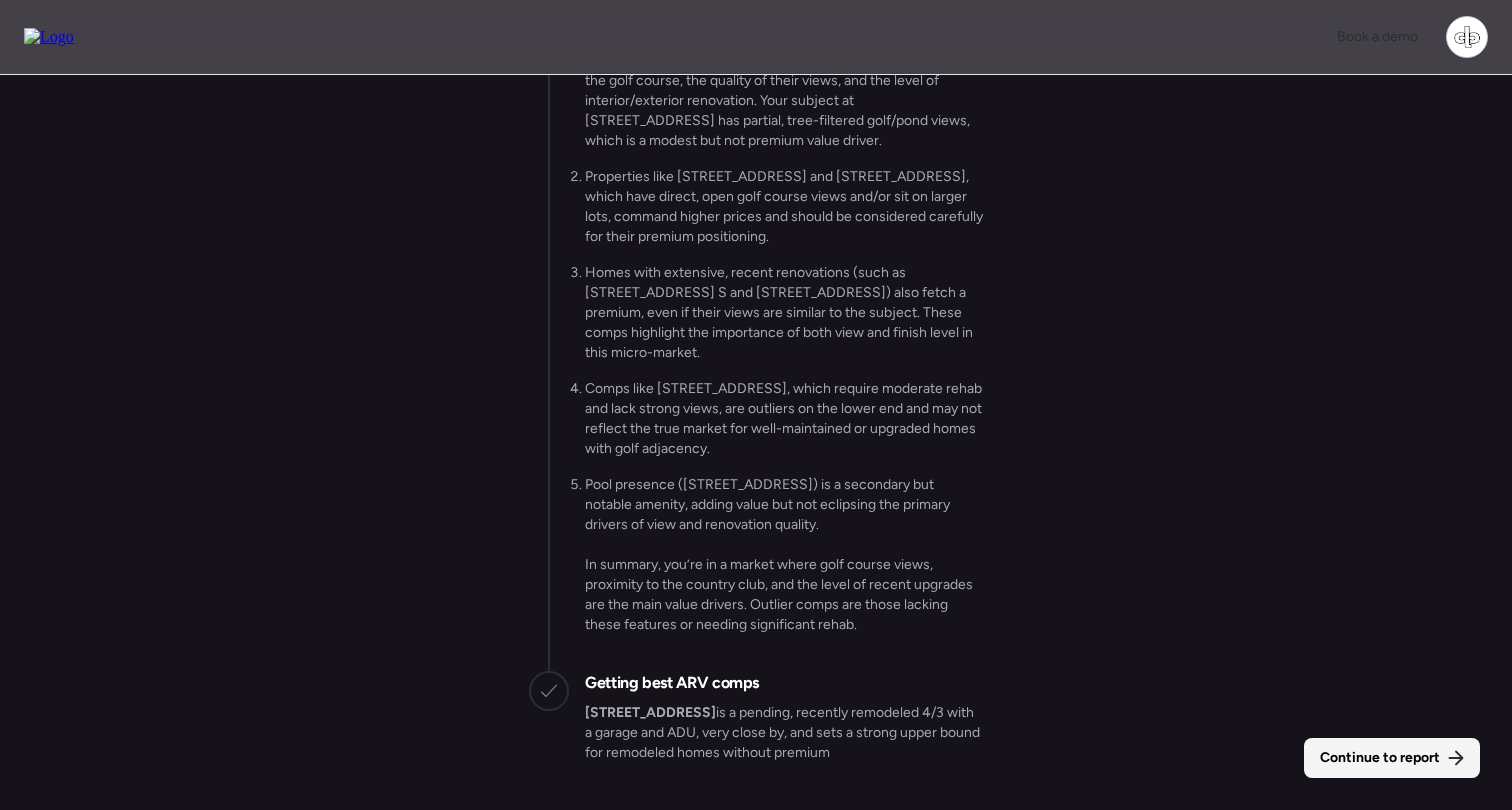 click on "Continue to report" at bounding box center [1380, 758] 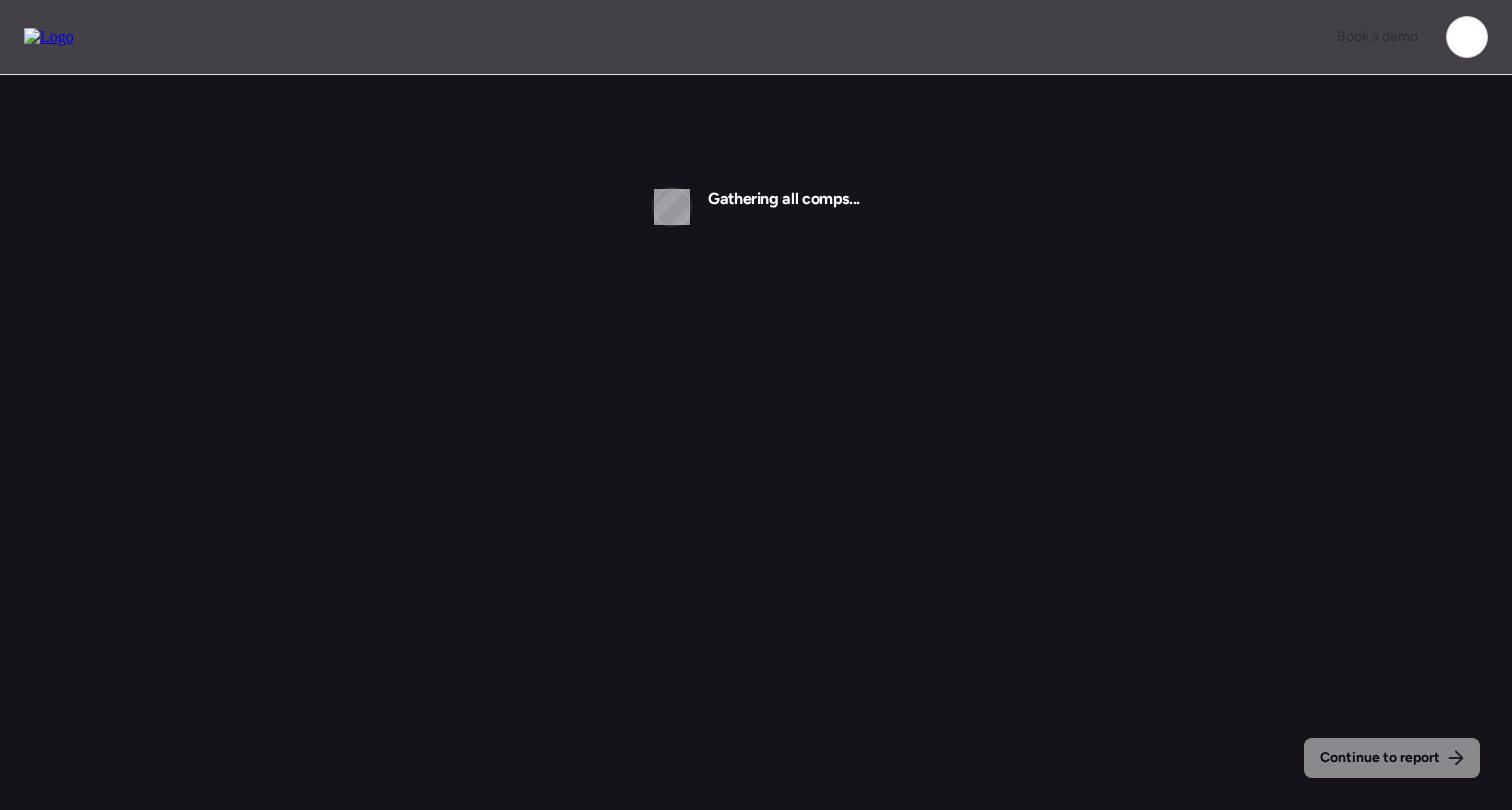 scroll, scrollTop: 0, scrollLeft: 0, axis: both 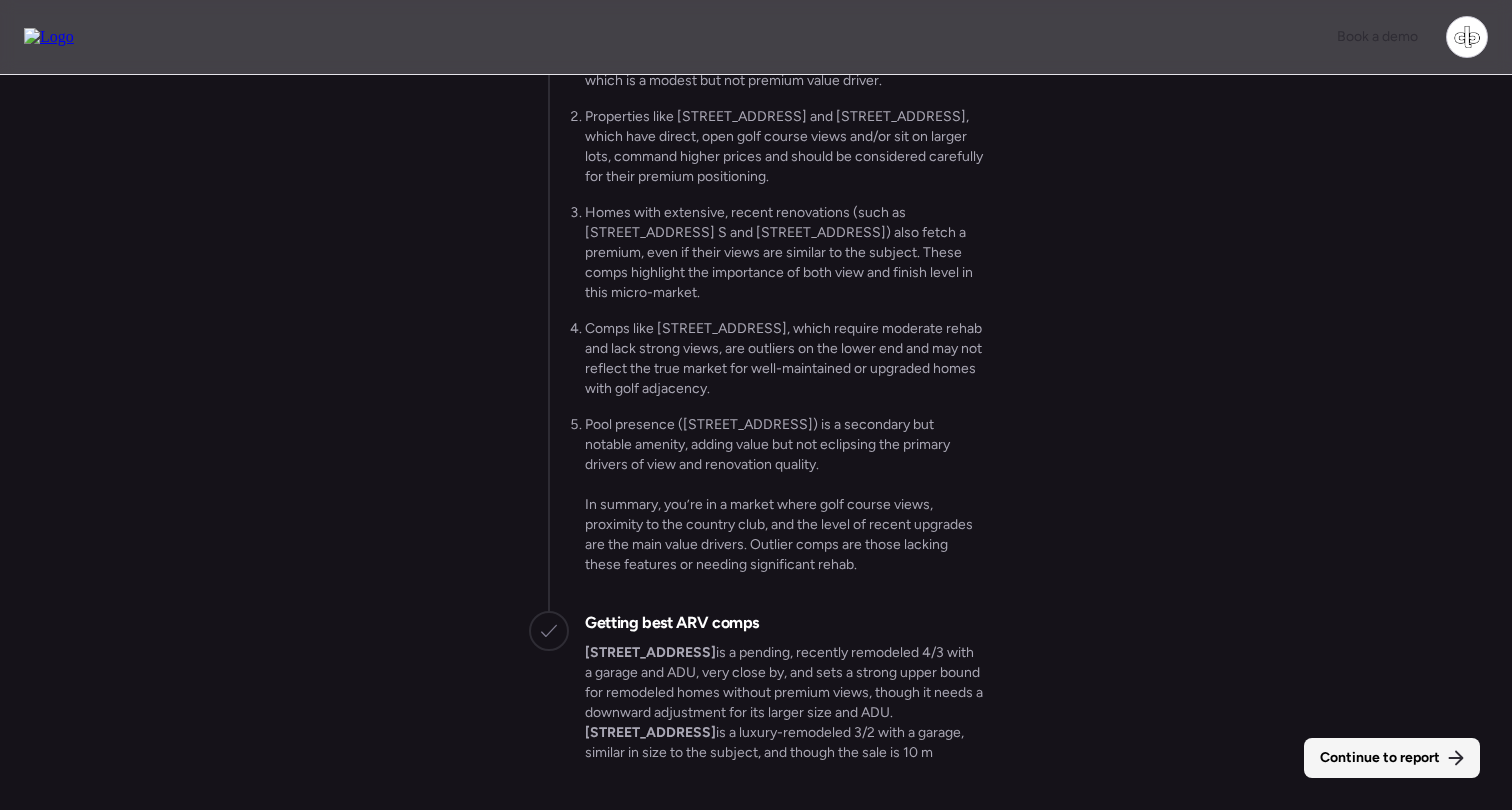 click on "Continue to report" at bounding box center [1380, 758] 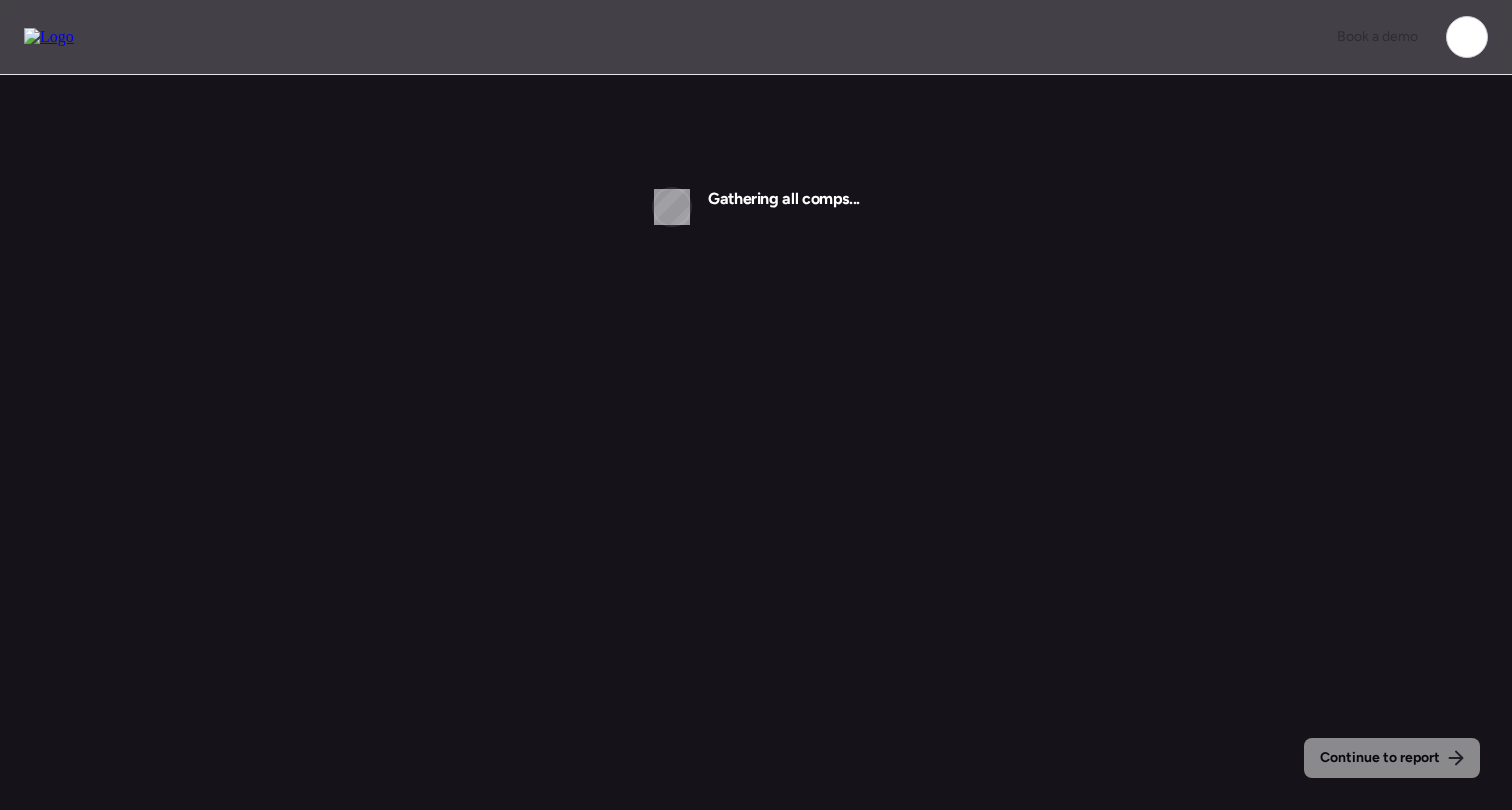 scroll, scrollTop: 0, scrollLeft: 0, axis: both 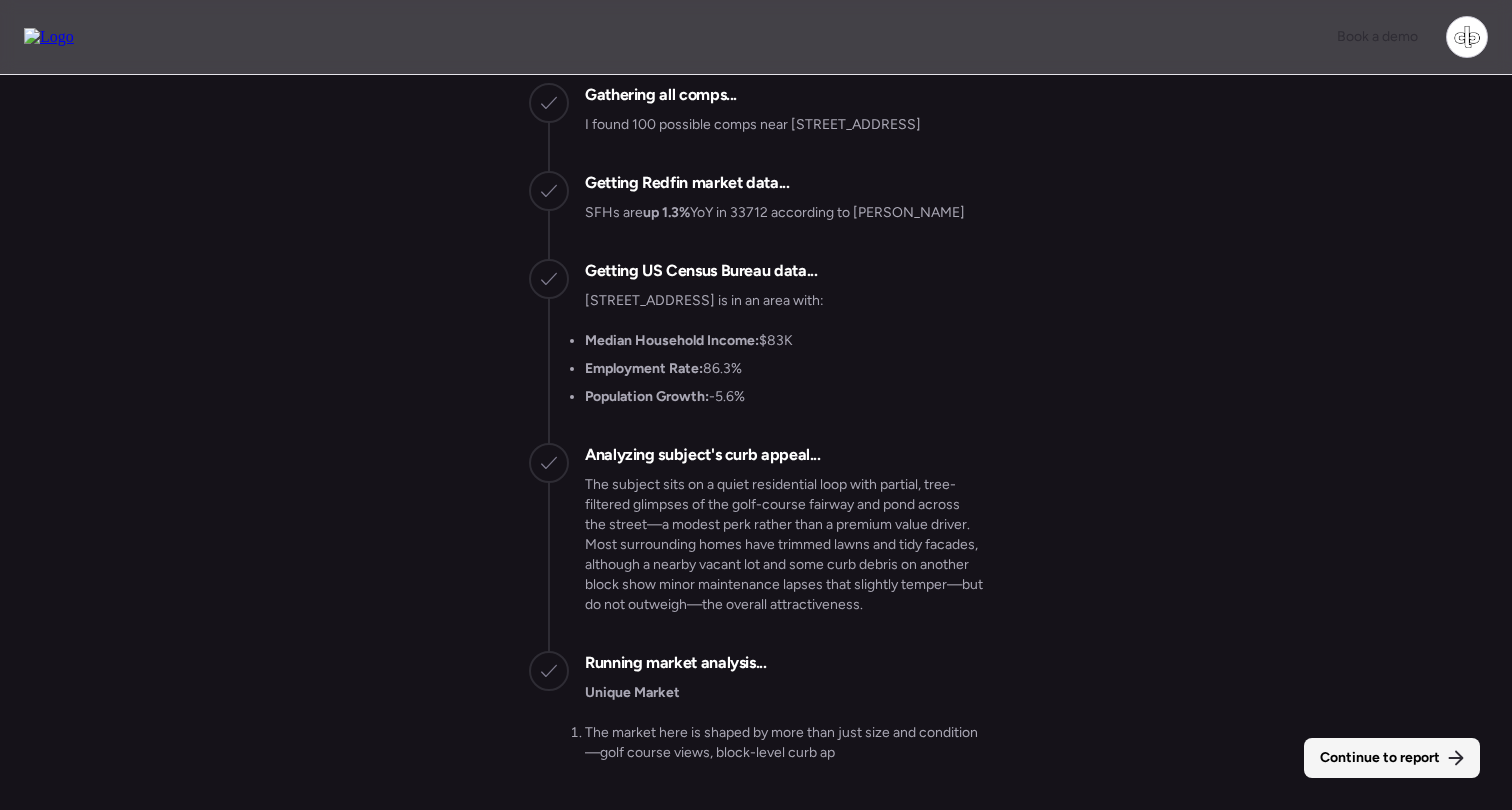 click on "Continue to report" at bounding box center (1380, 758) 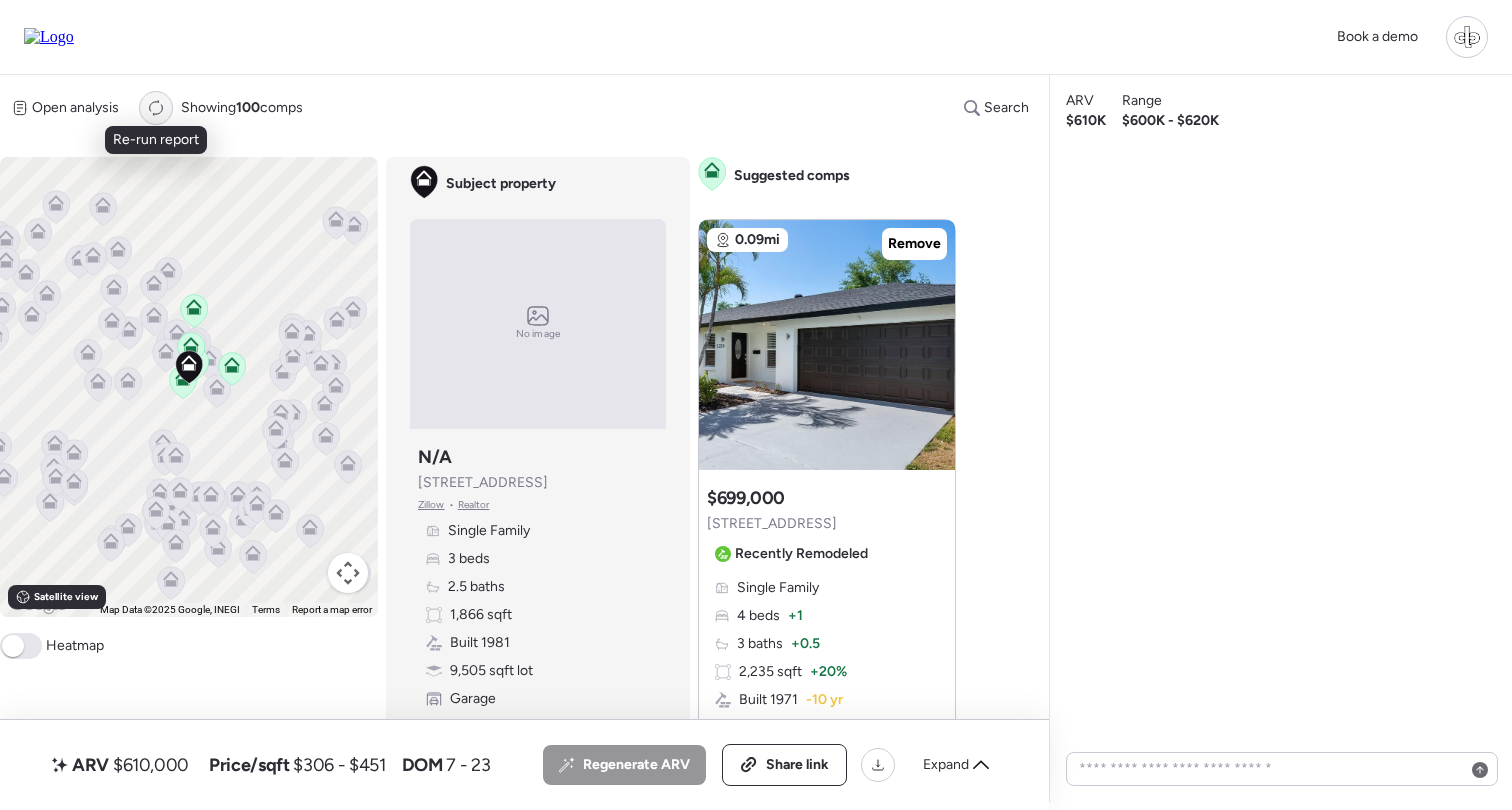 click 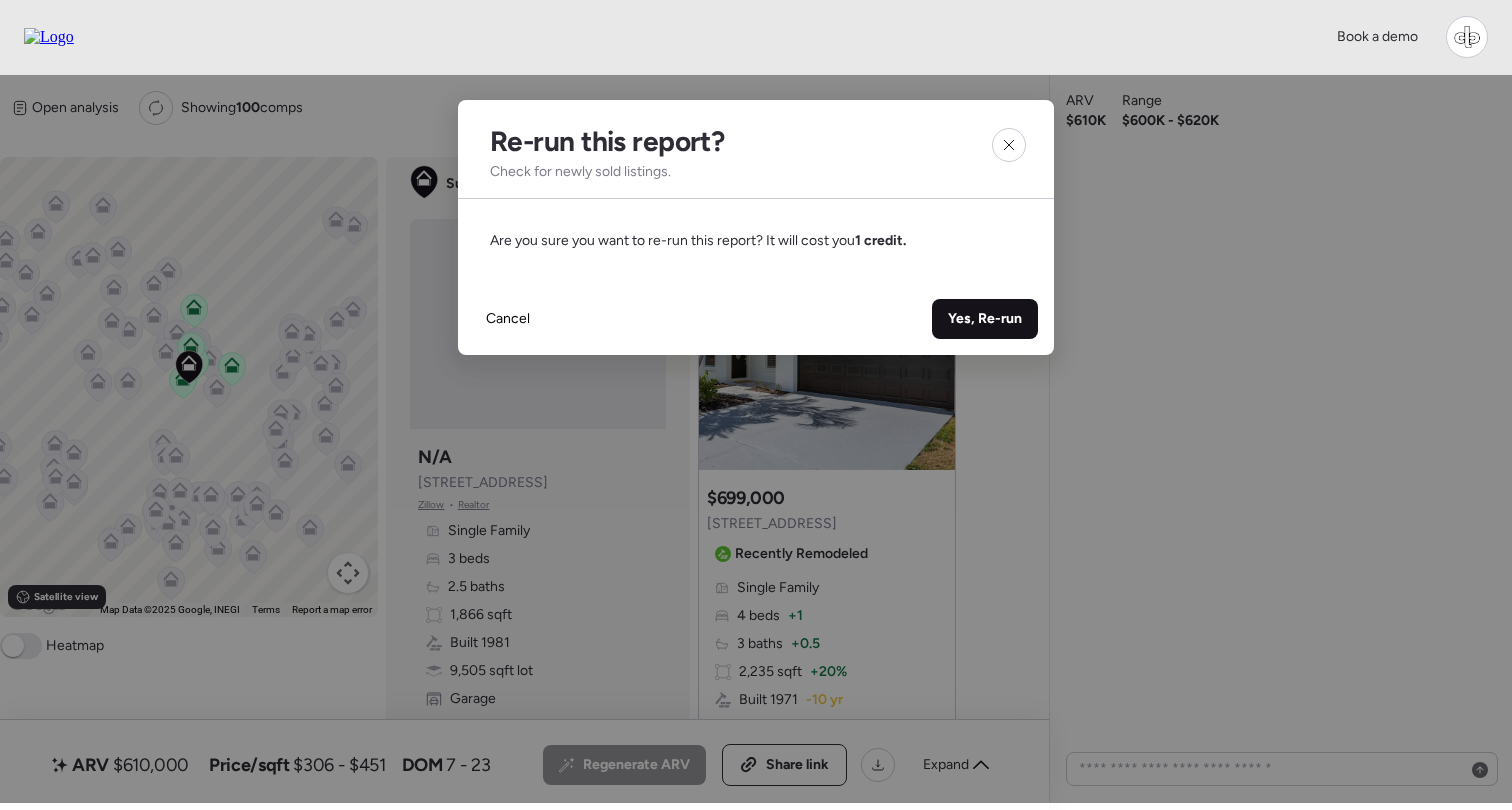 click on "Yes, Re-run" at bounding box center [985, 319] 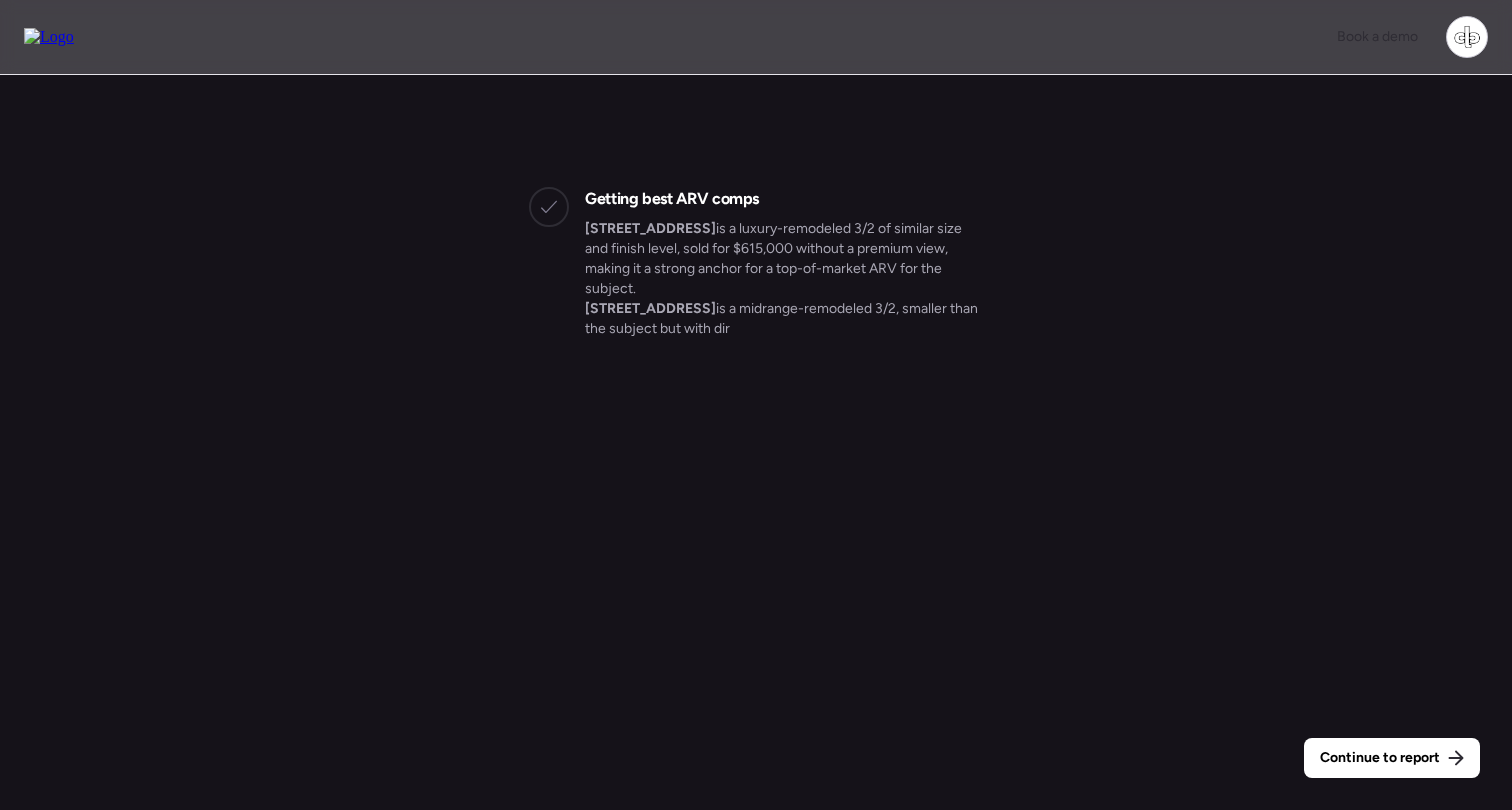 scroll, scrollTop: 0, scrollLeft: 0, axis: both 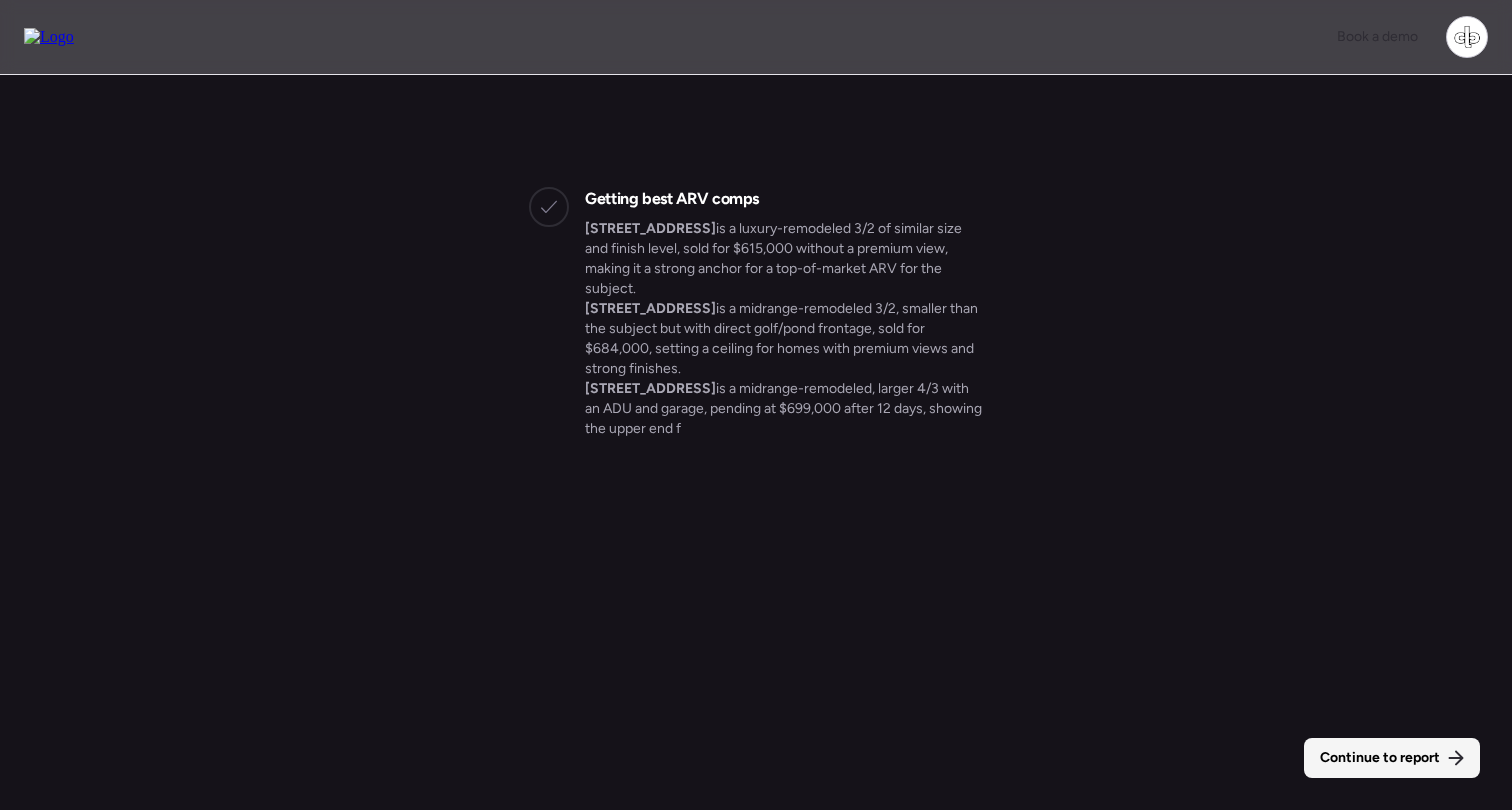 click on "Continue to report" at bounding box center (1380, 758) 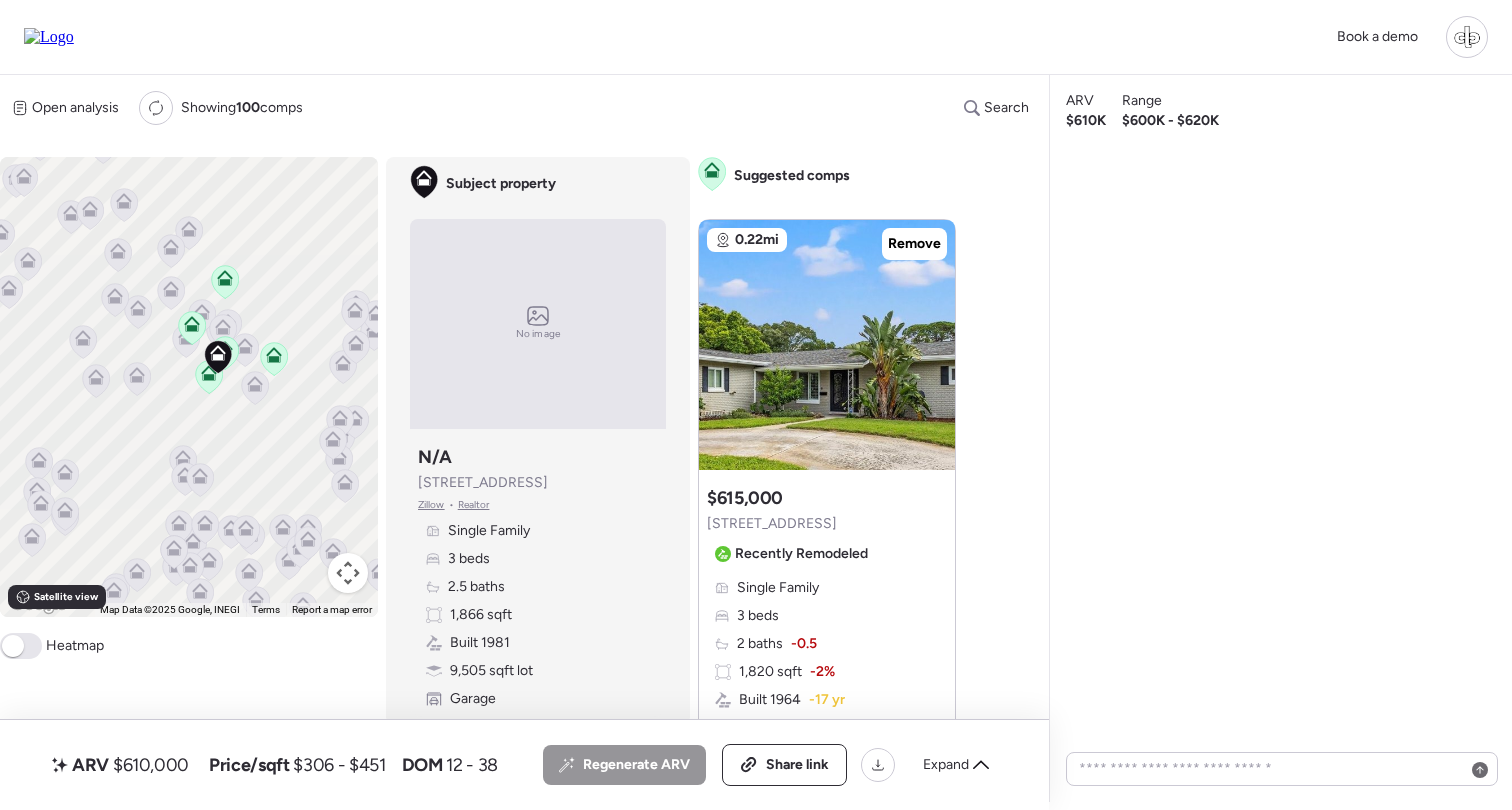 click 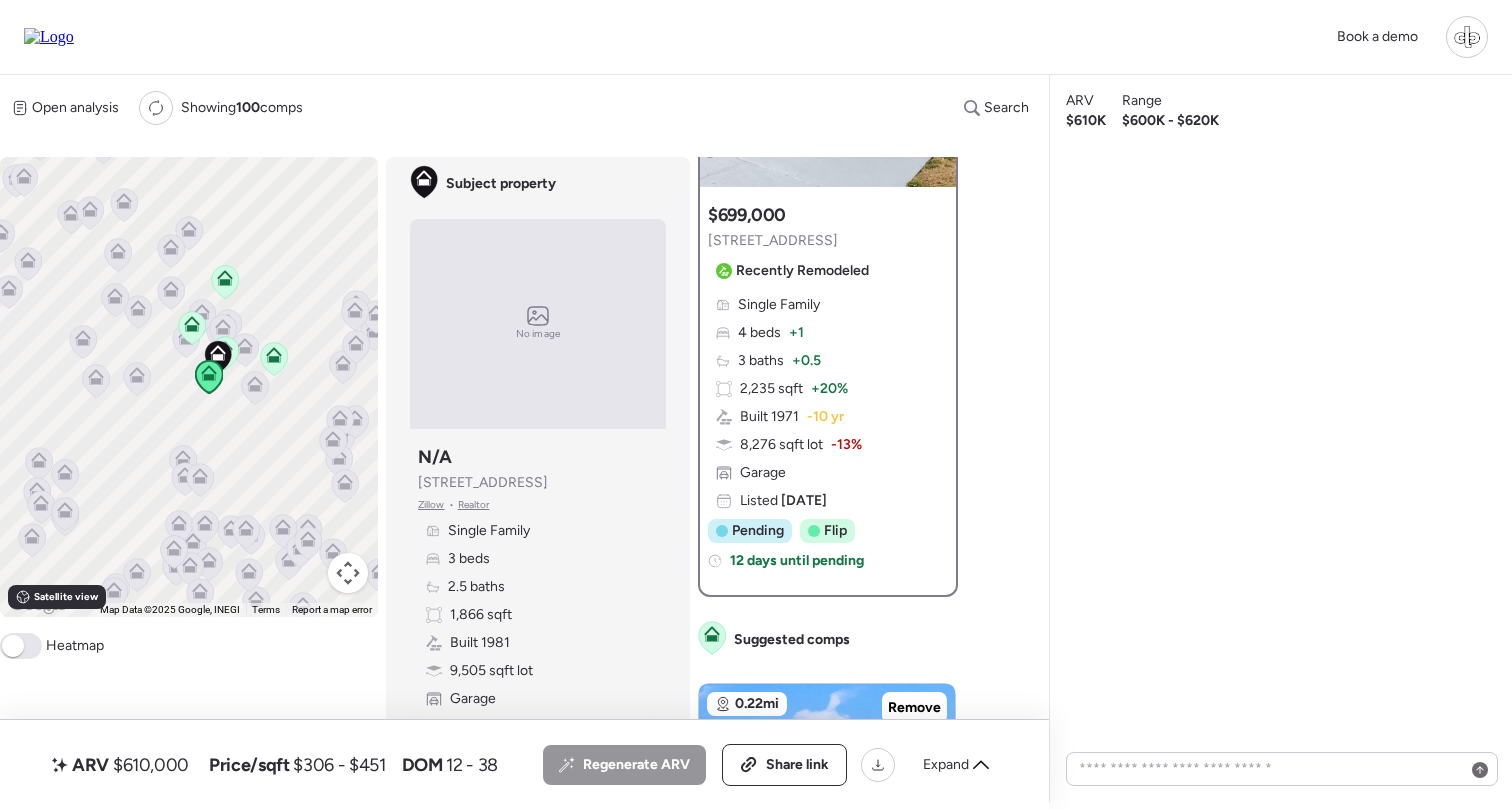 scroll, scrollTop: 225, scrollLeft: 0, axis: vertical 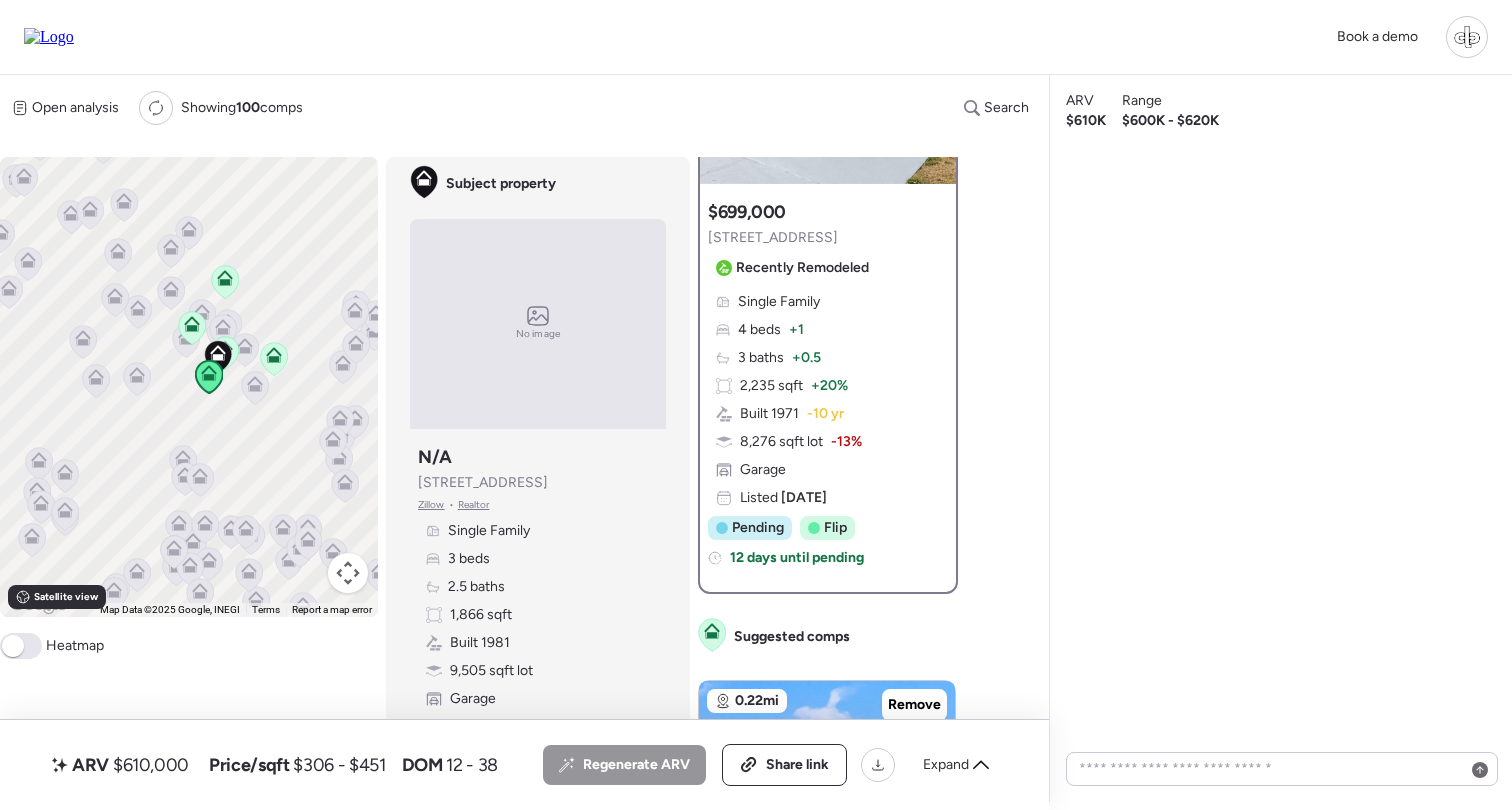 click on "+ 20%" at bounding box center (829, 386) 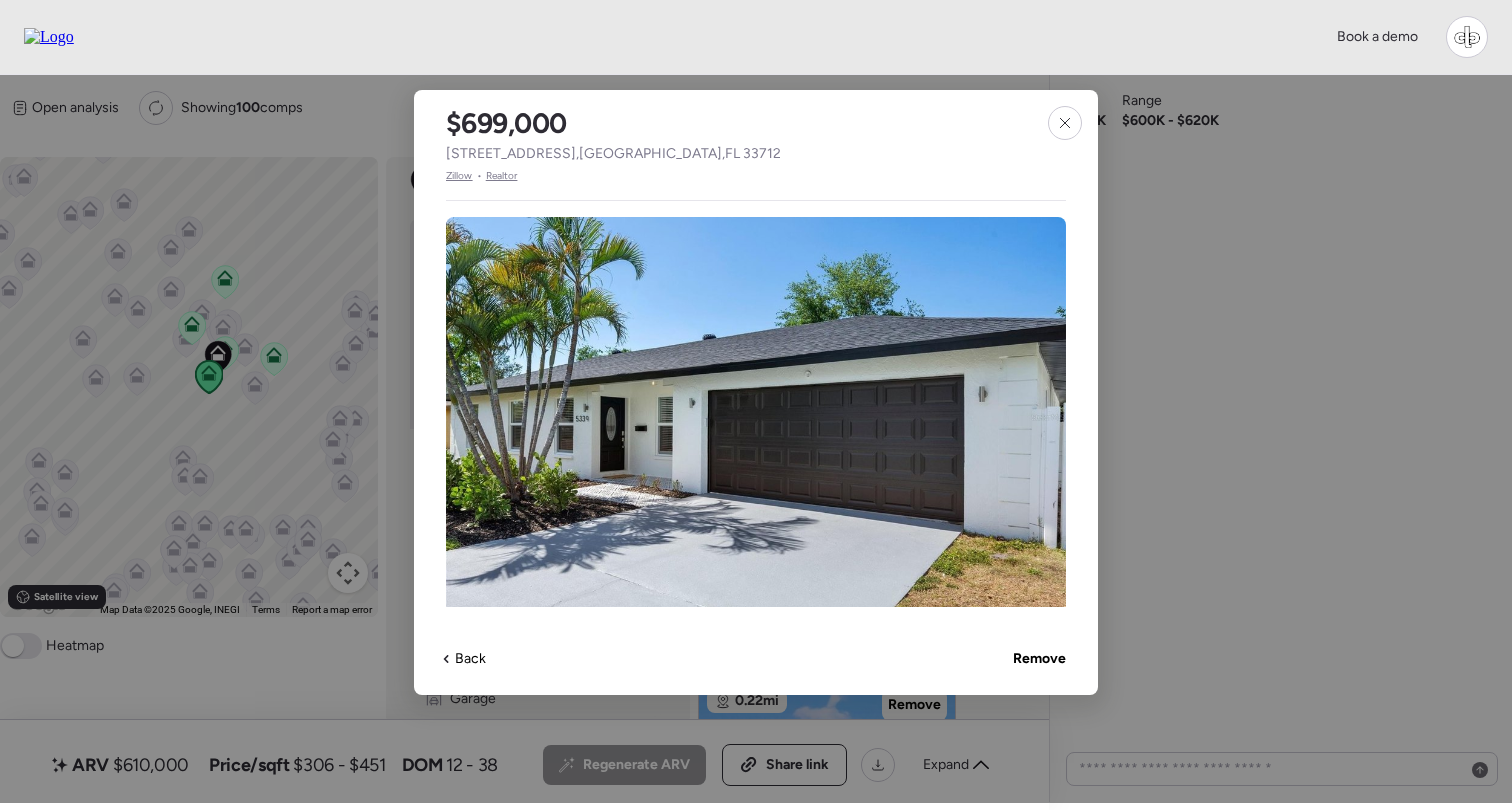 click on "Zillow" at bounding box center (459, 176) 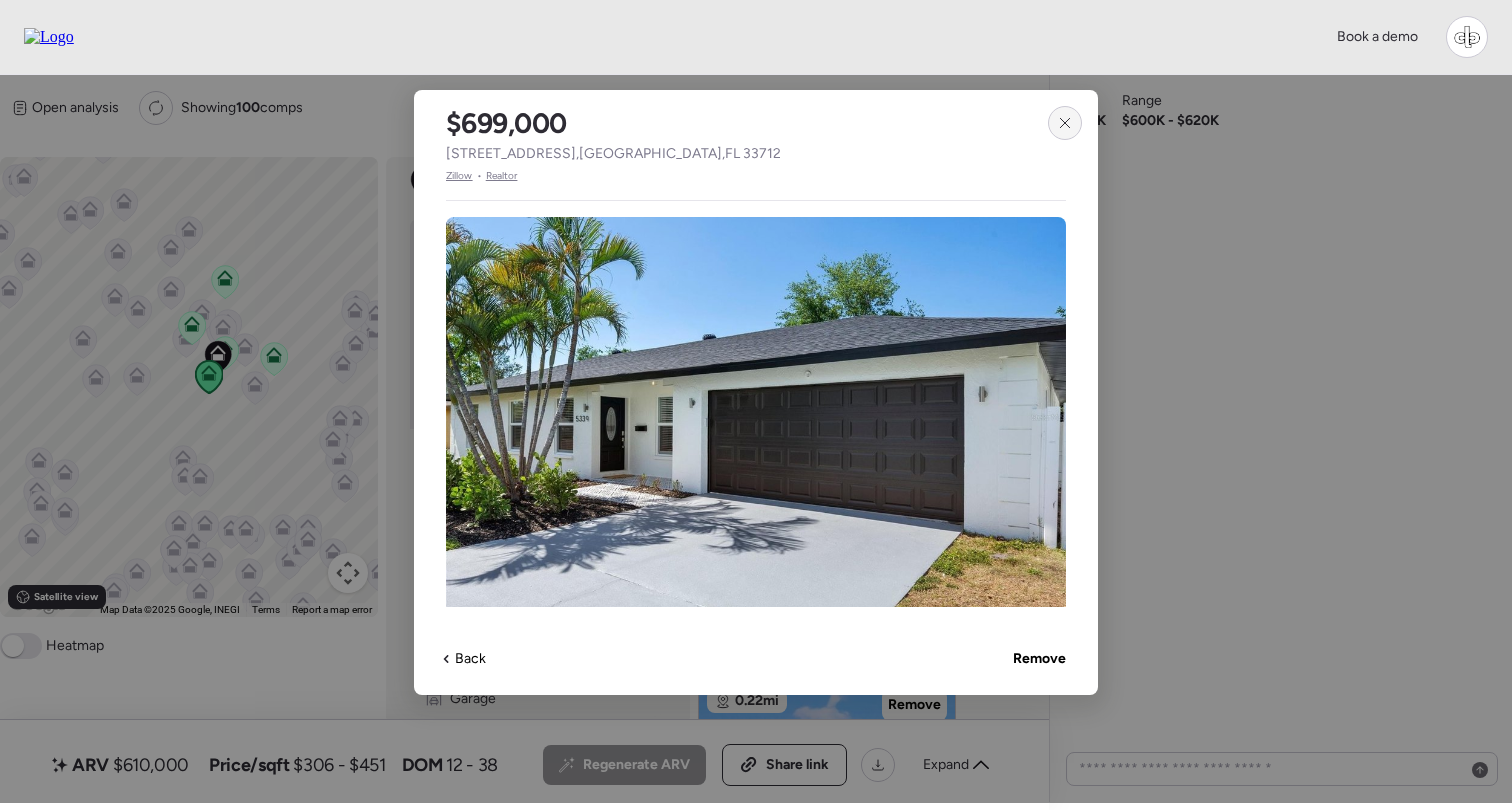 click 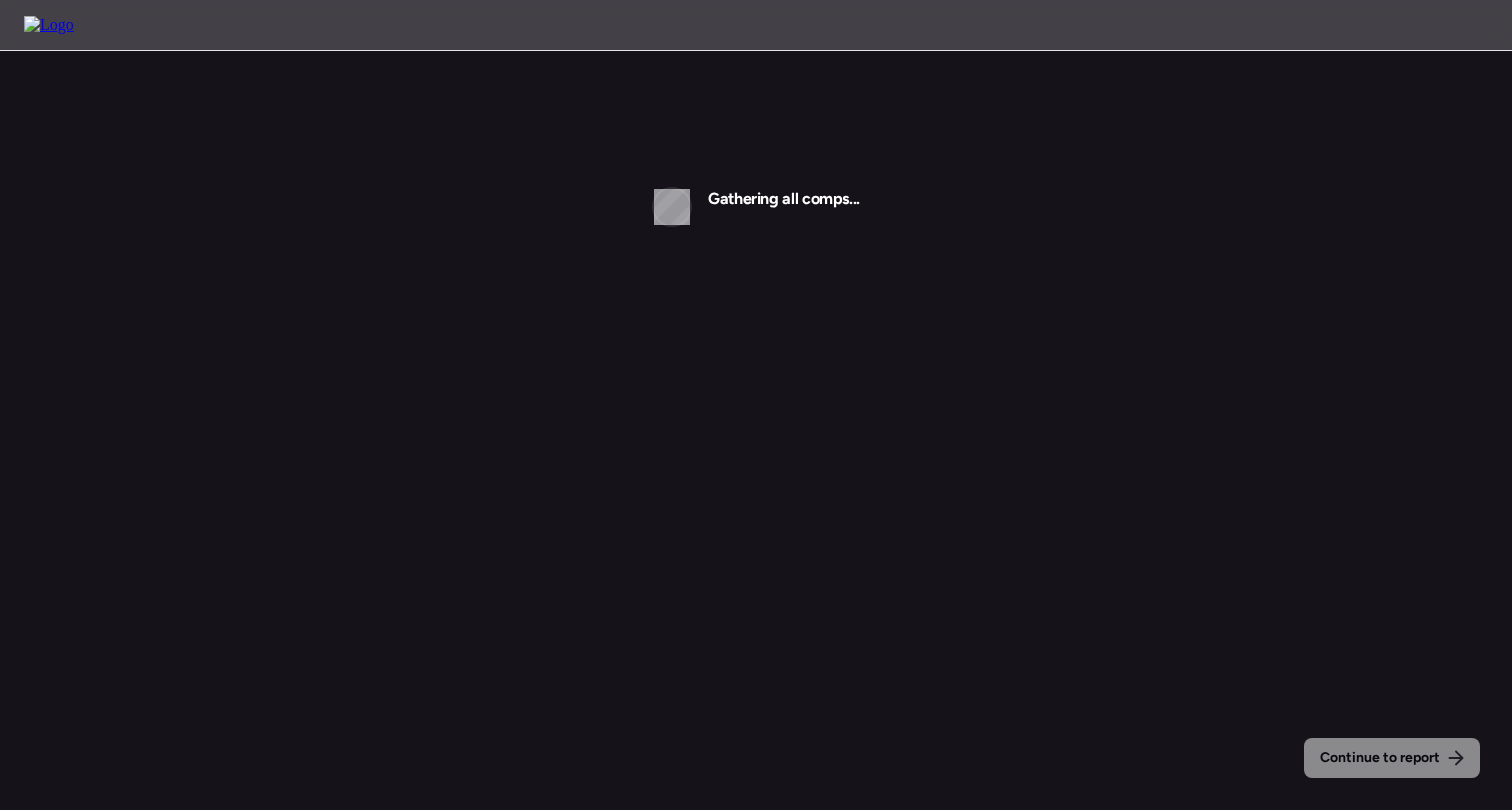 scroll, scrollTop: 0, scrollLeft: 0, axis: both 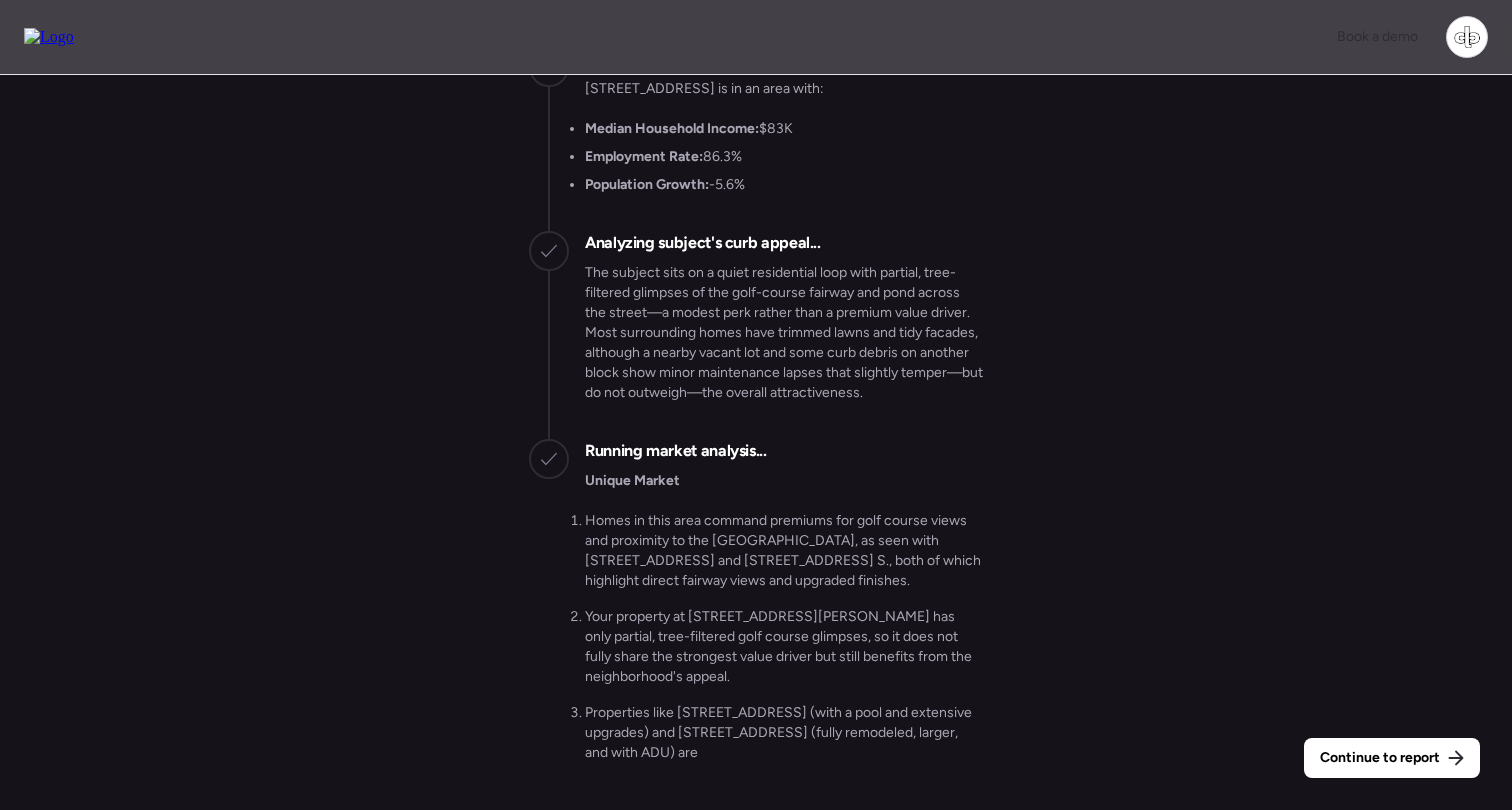 click on "Continue to report" at bounding box center (1380, 758) 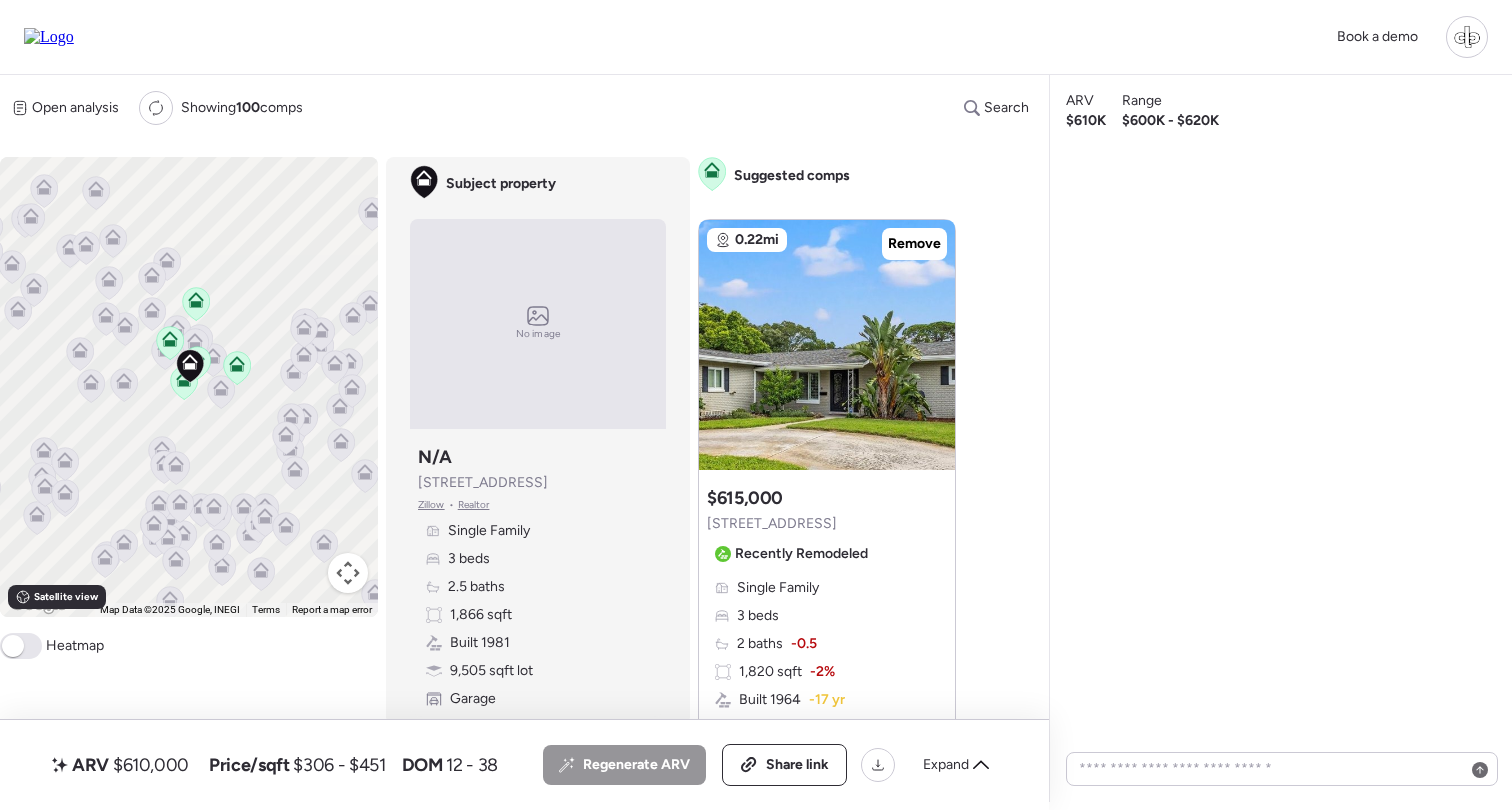 click 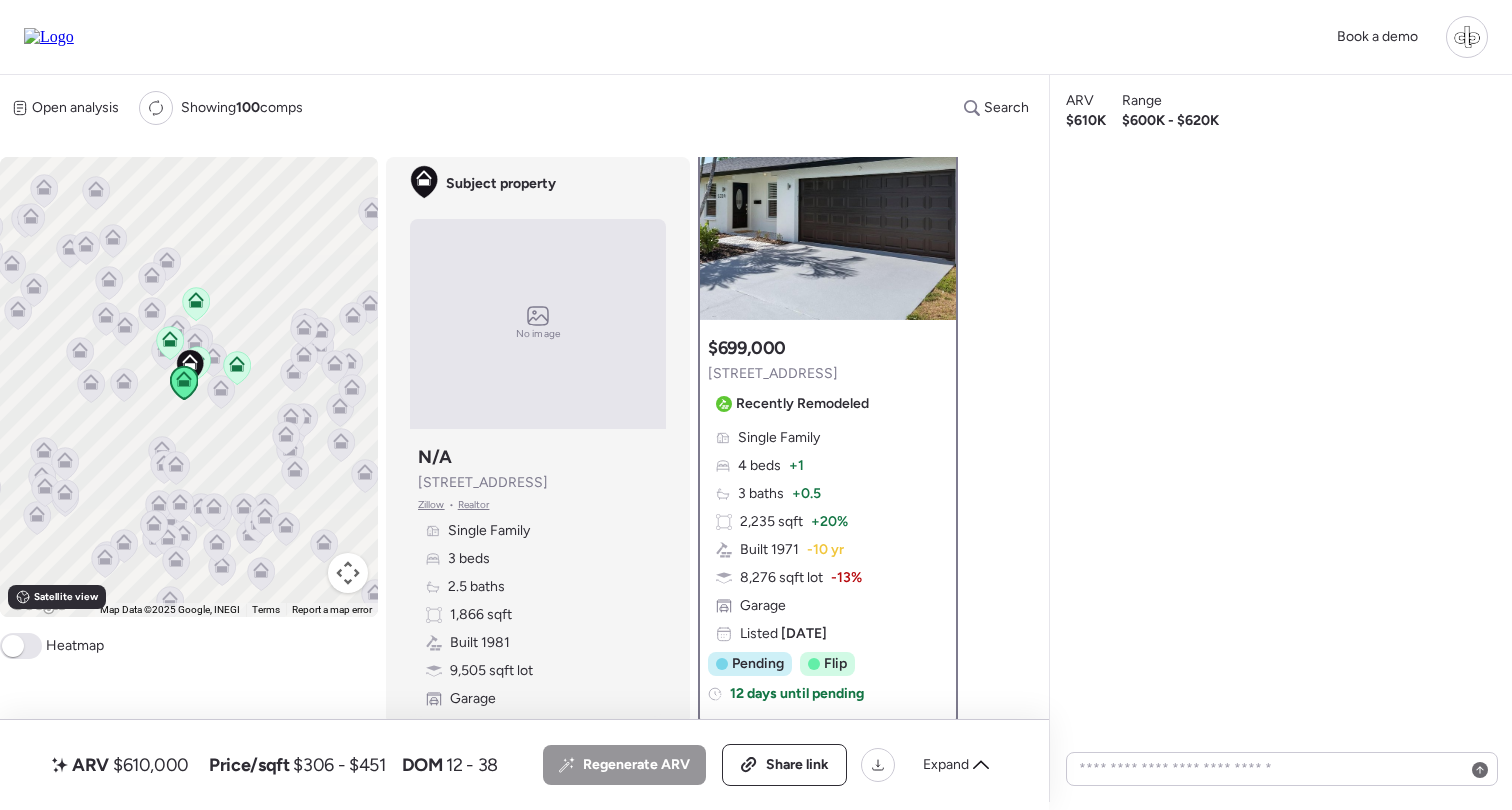 scroll, scrollTop: 93, scrollLeft: 0, axis: vertical 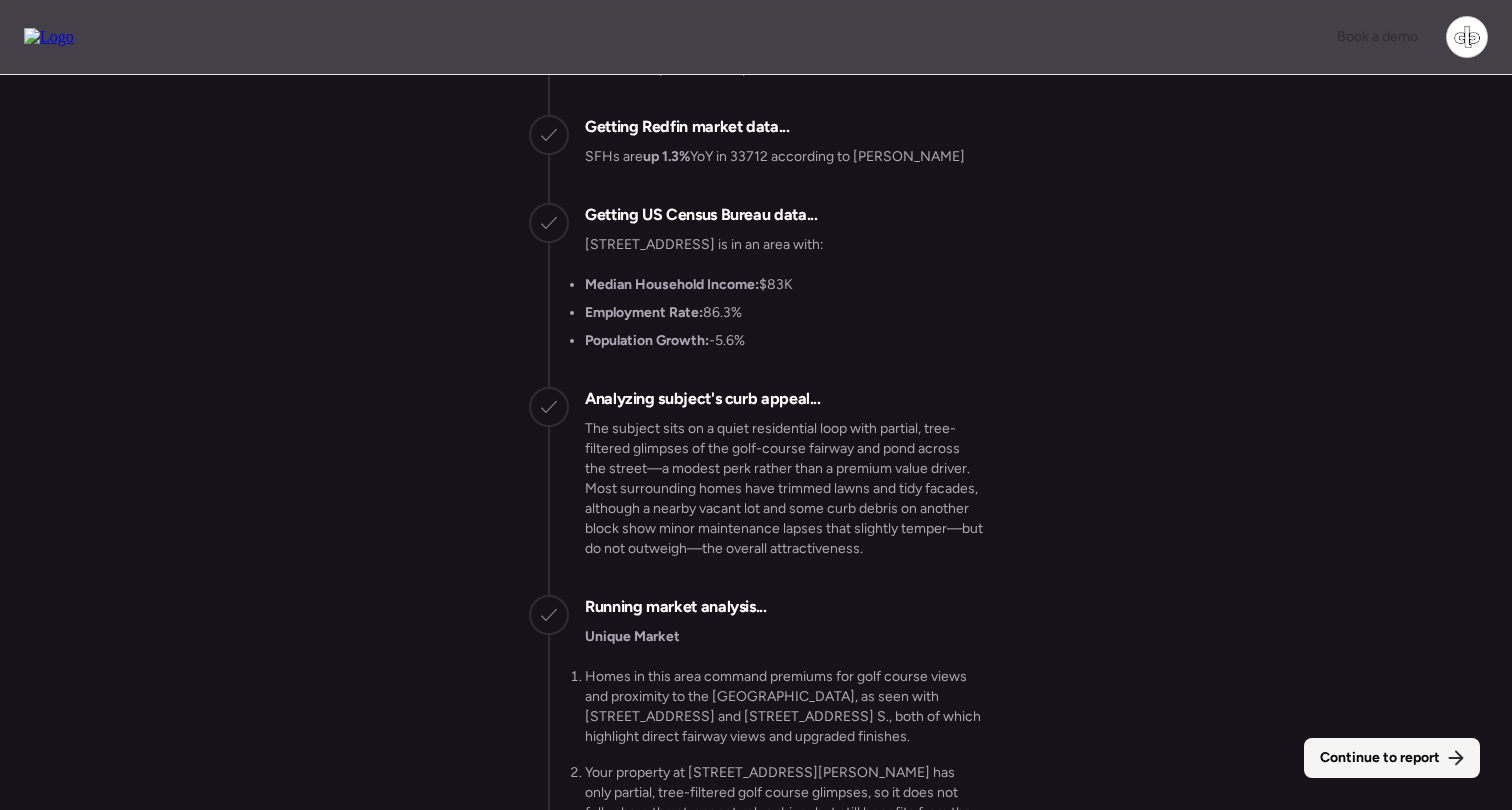 click on "Continue to report" at bounding box center [1380, 758] 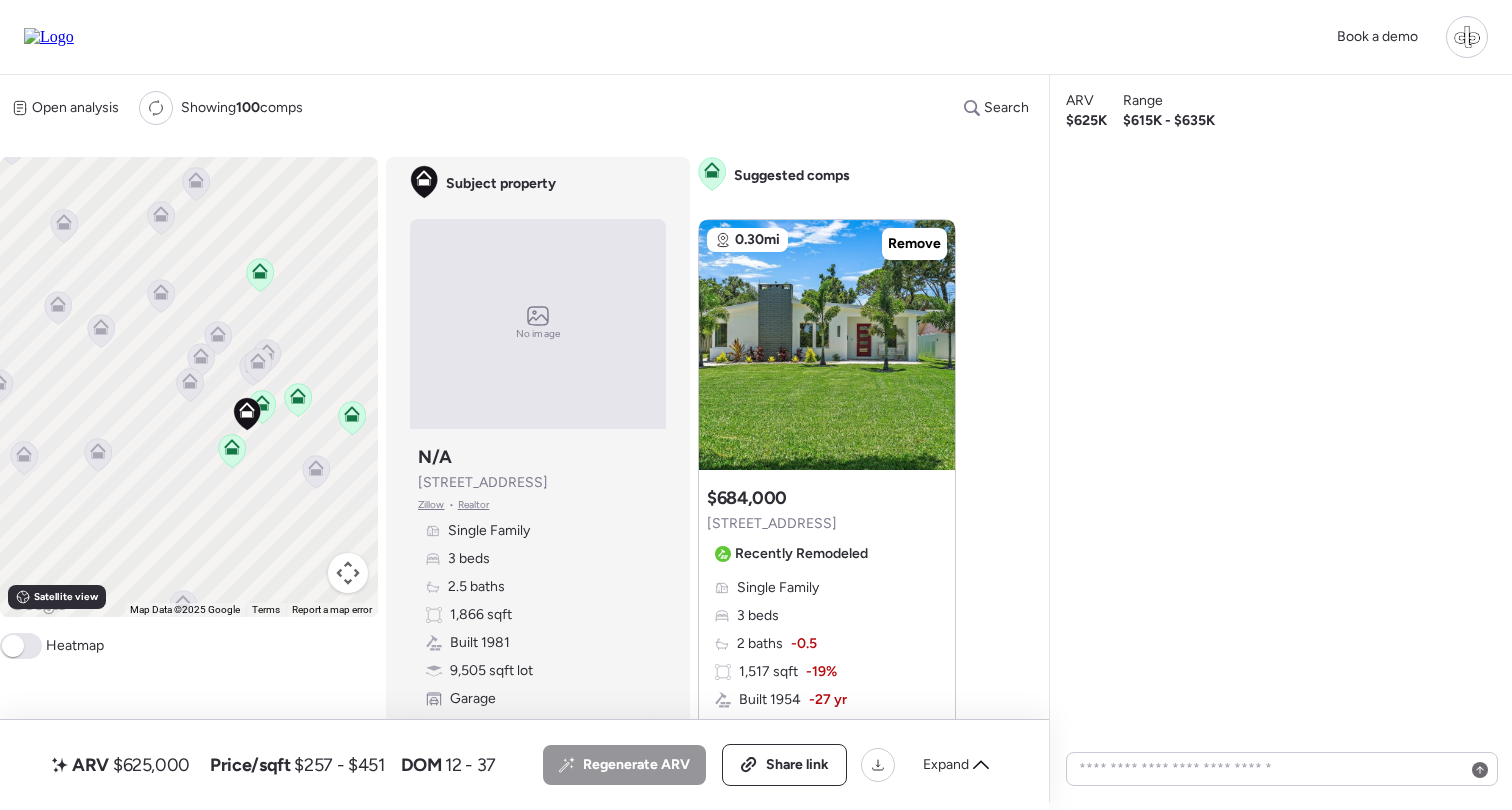 click 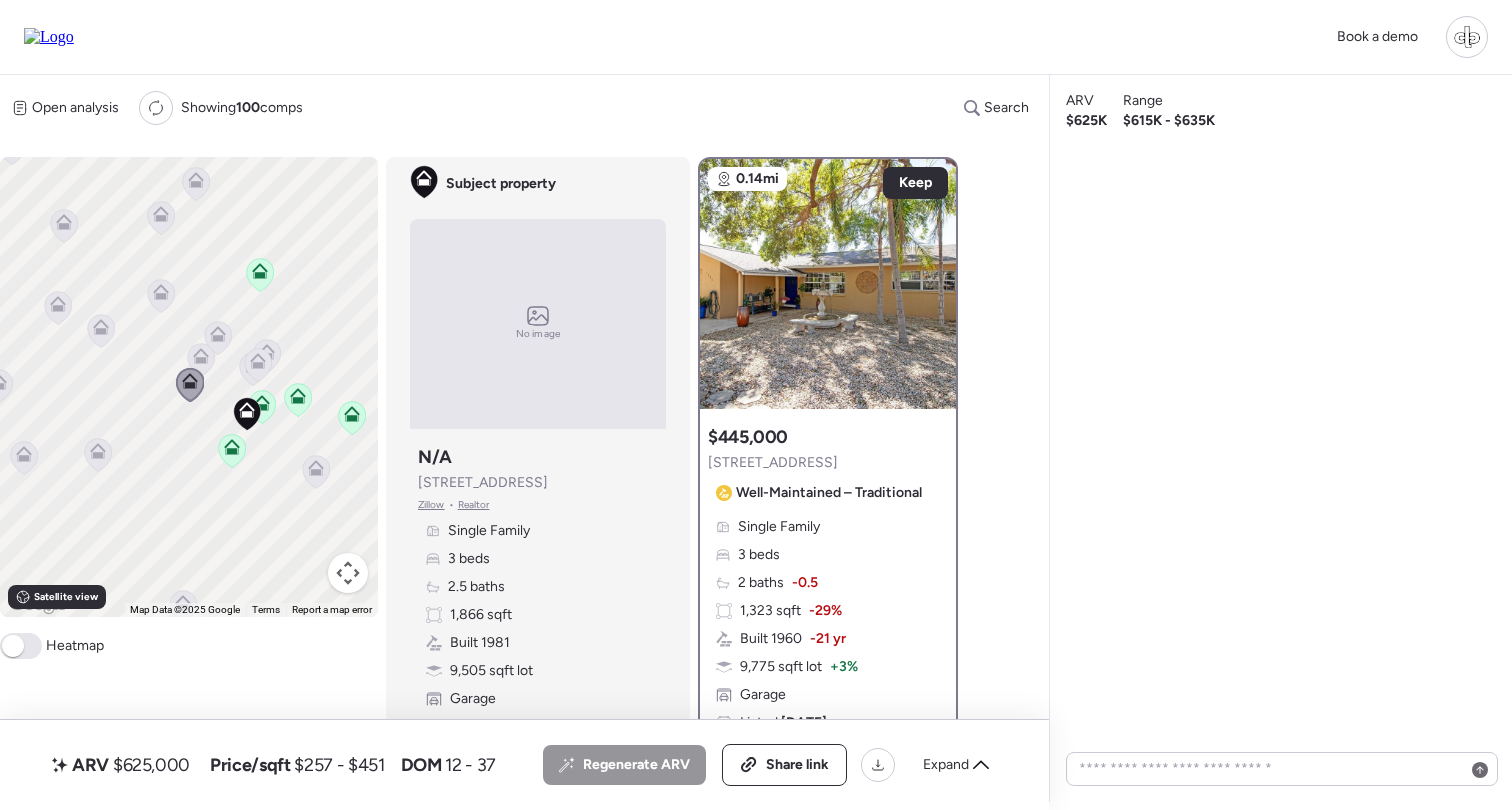 click 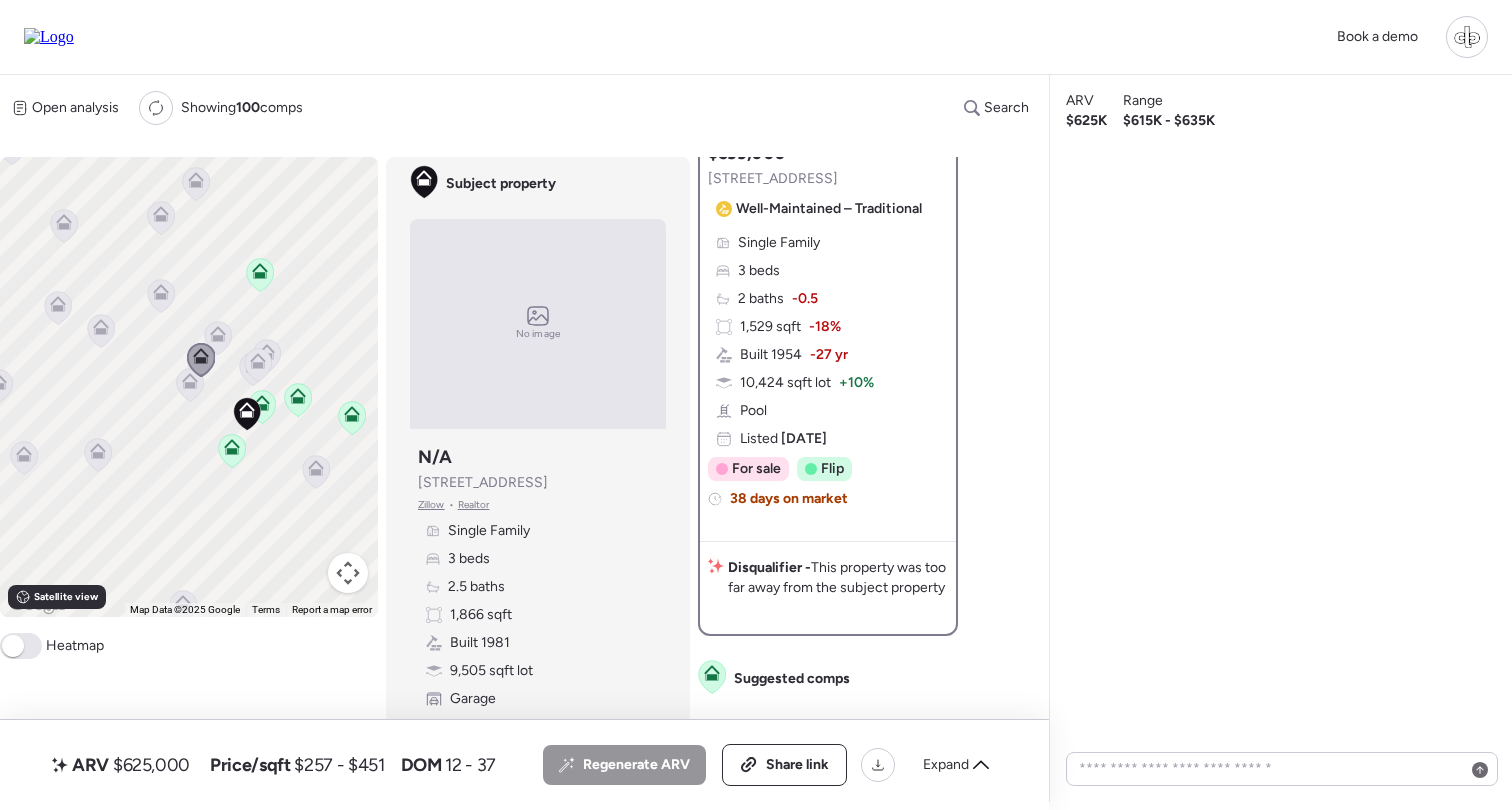 scroll, scrollTop: 283, scrollLeft: 0, axis: vertical 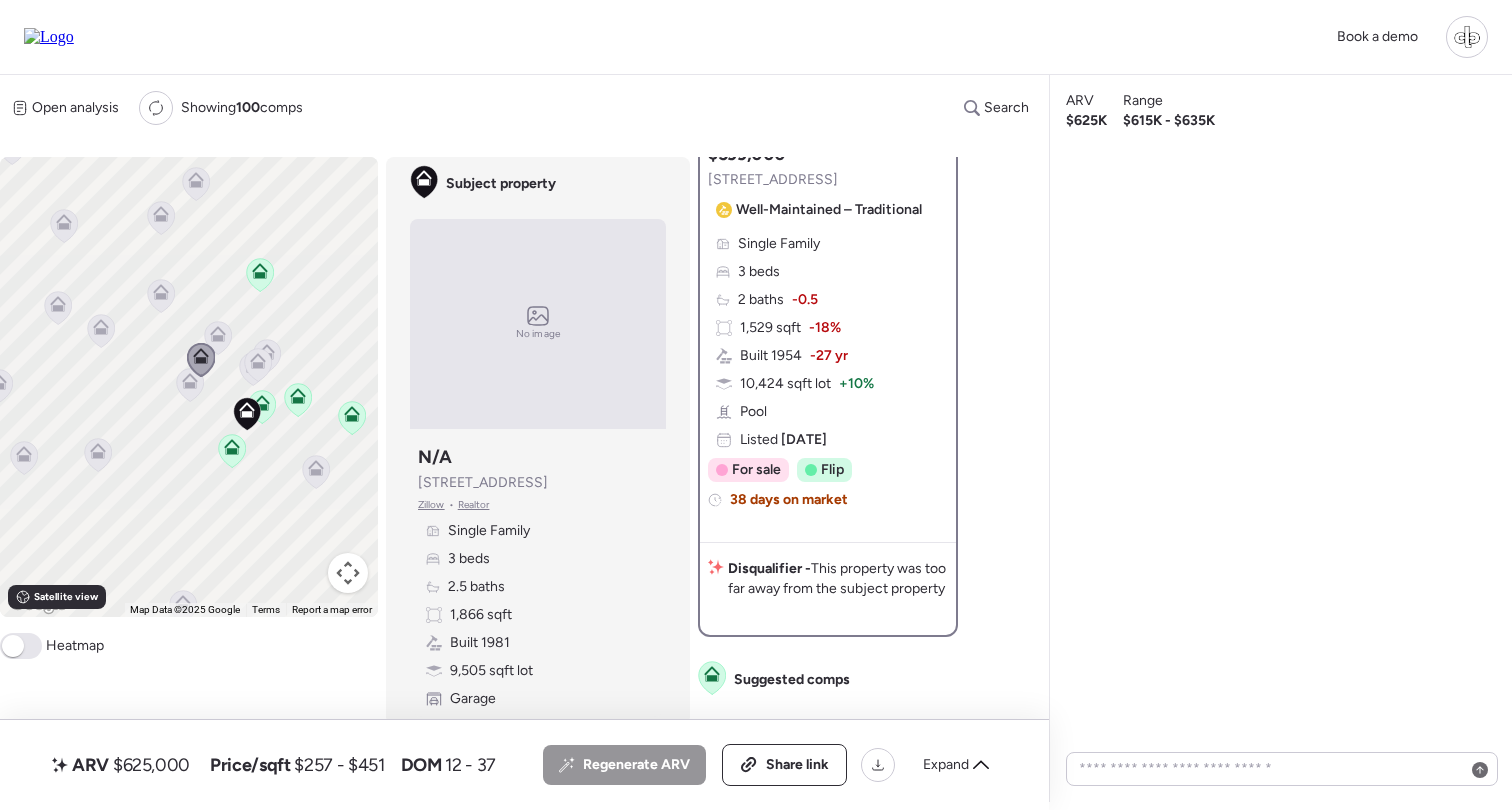click 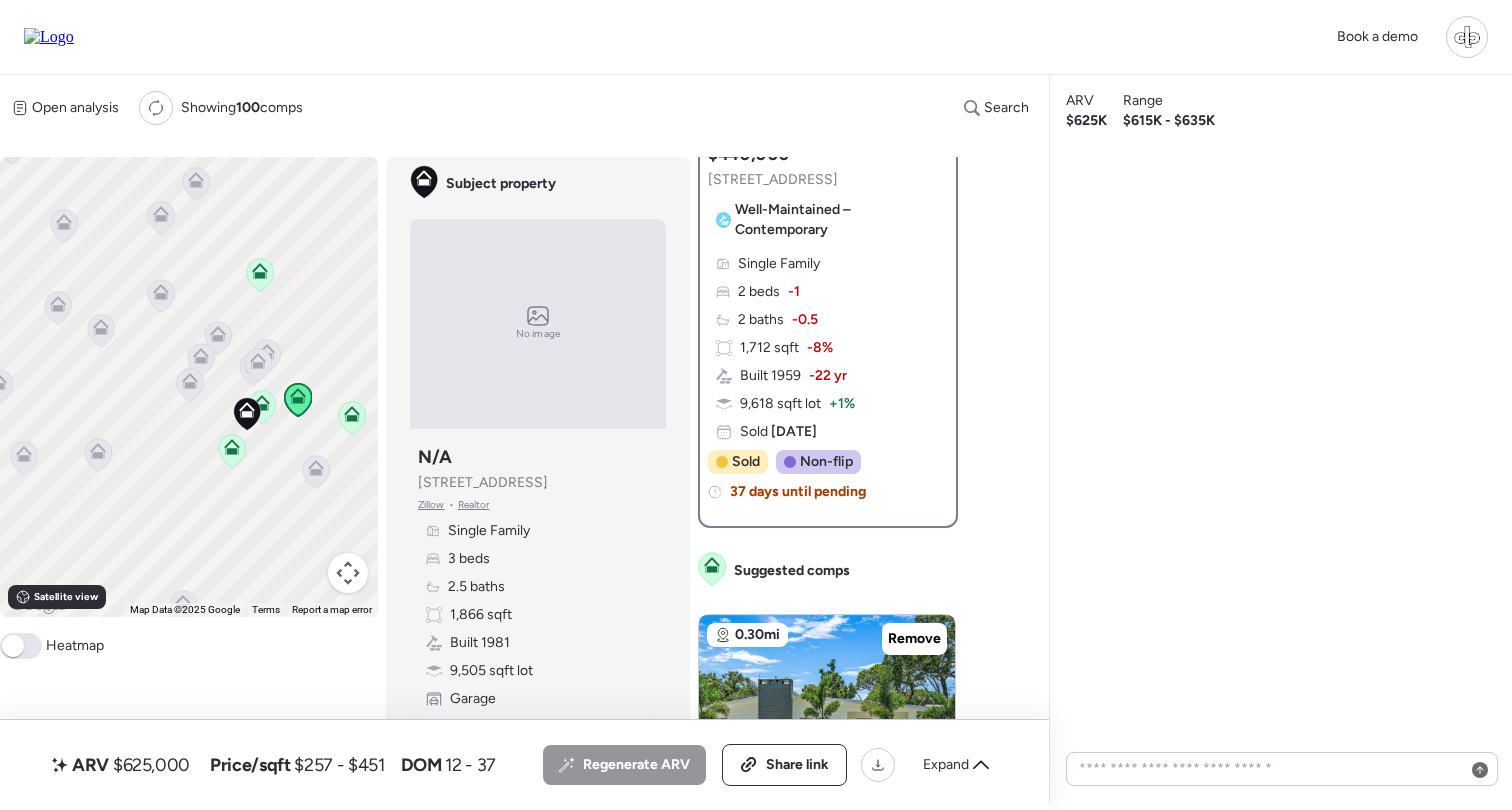 scroll, scrollTop: 0, scrollLeft: 0, axis: both 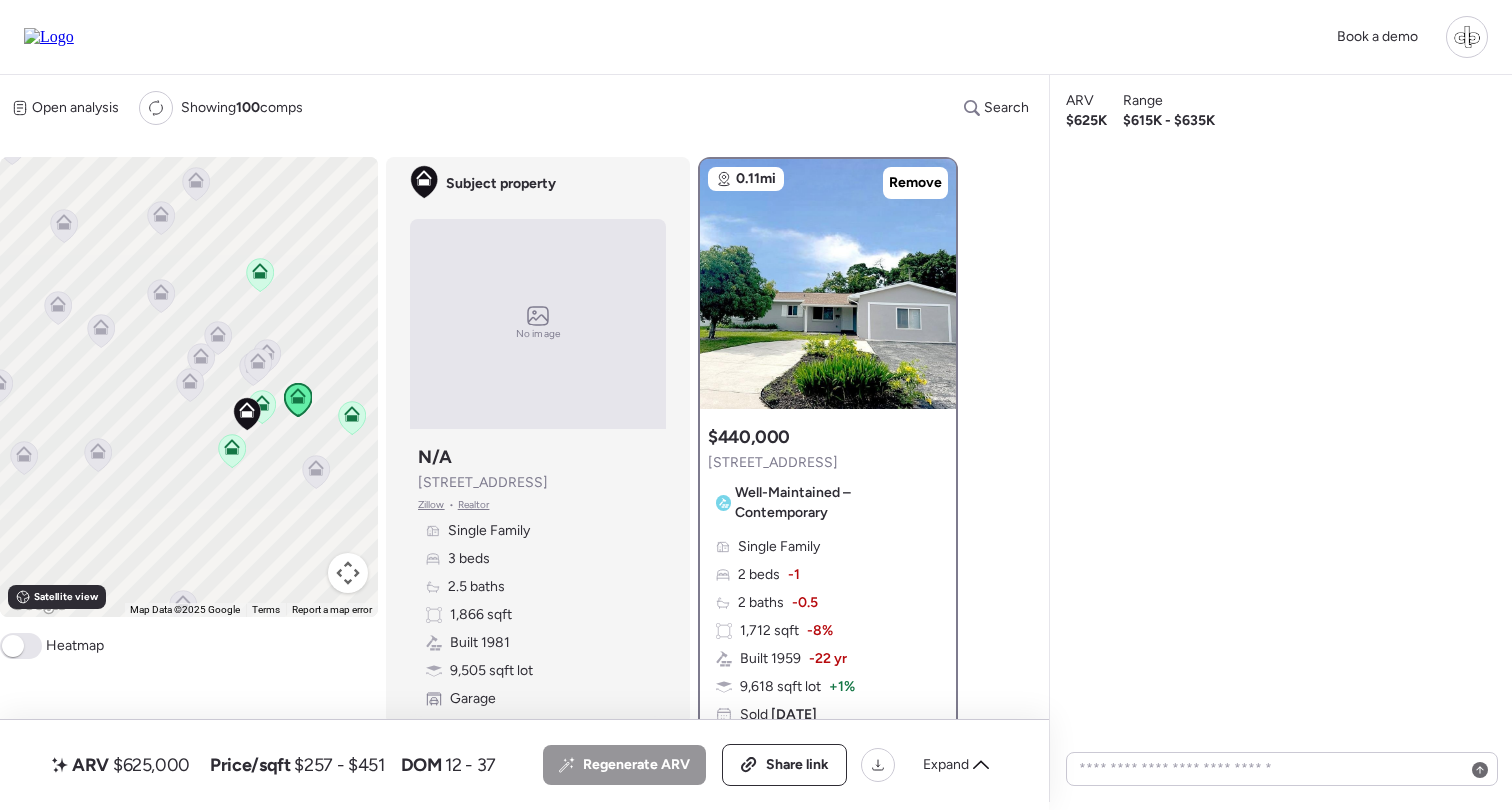 click 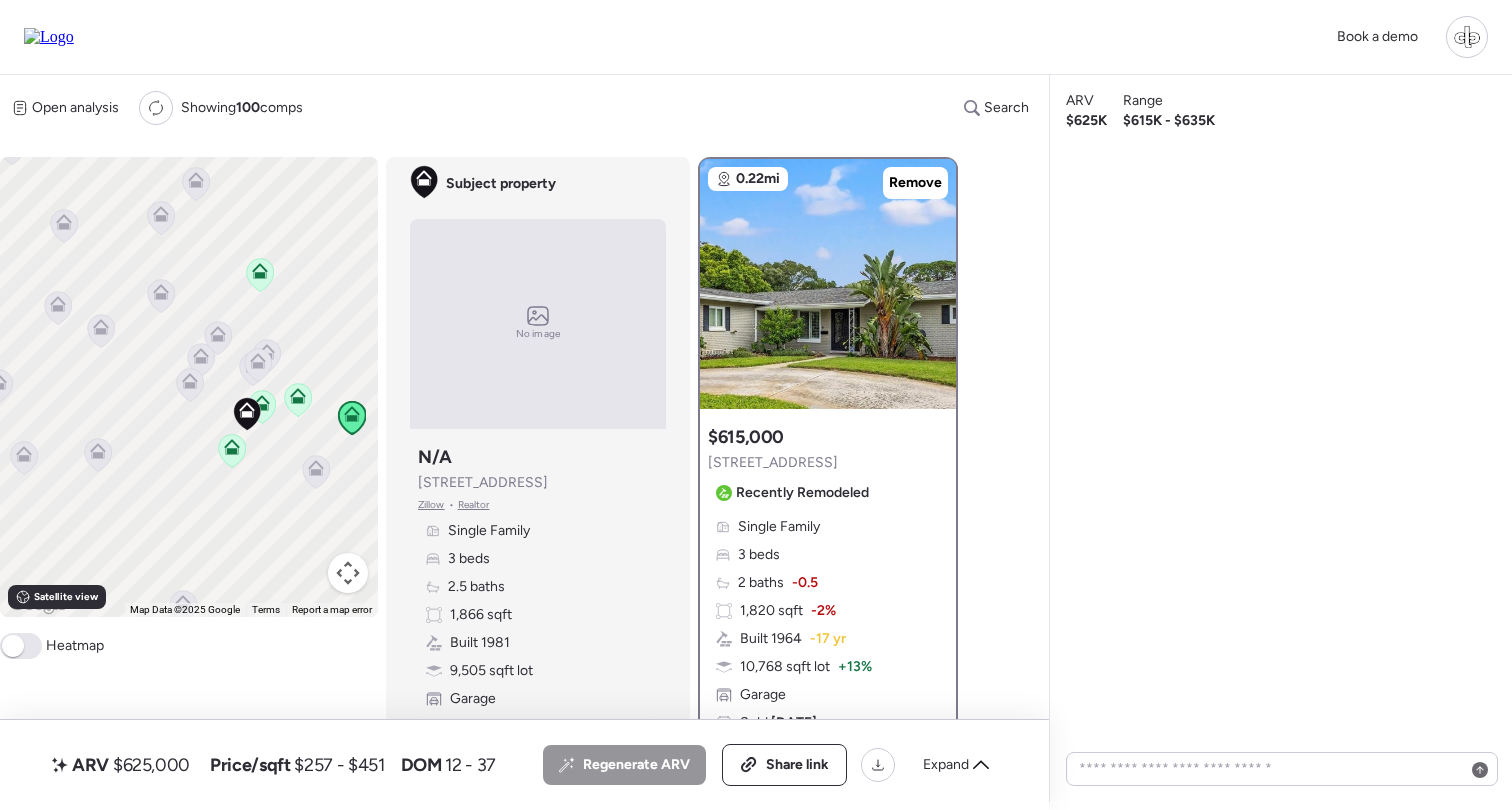 scroll, scrollTop: 377, scrollLeft: 0, axis: vertical 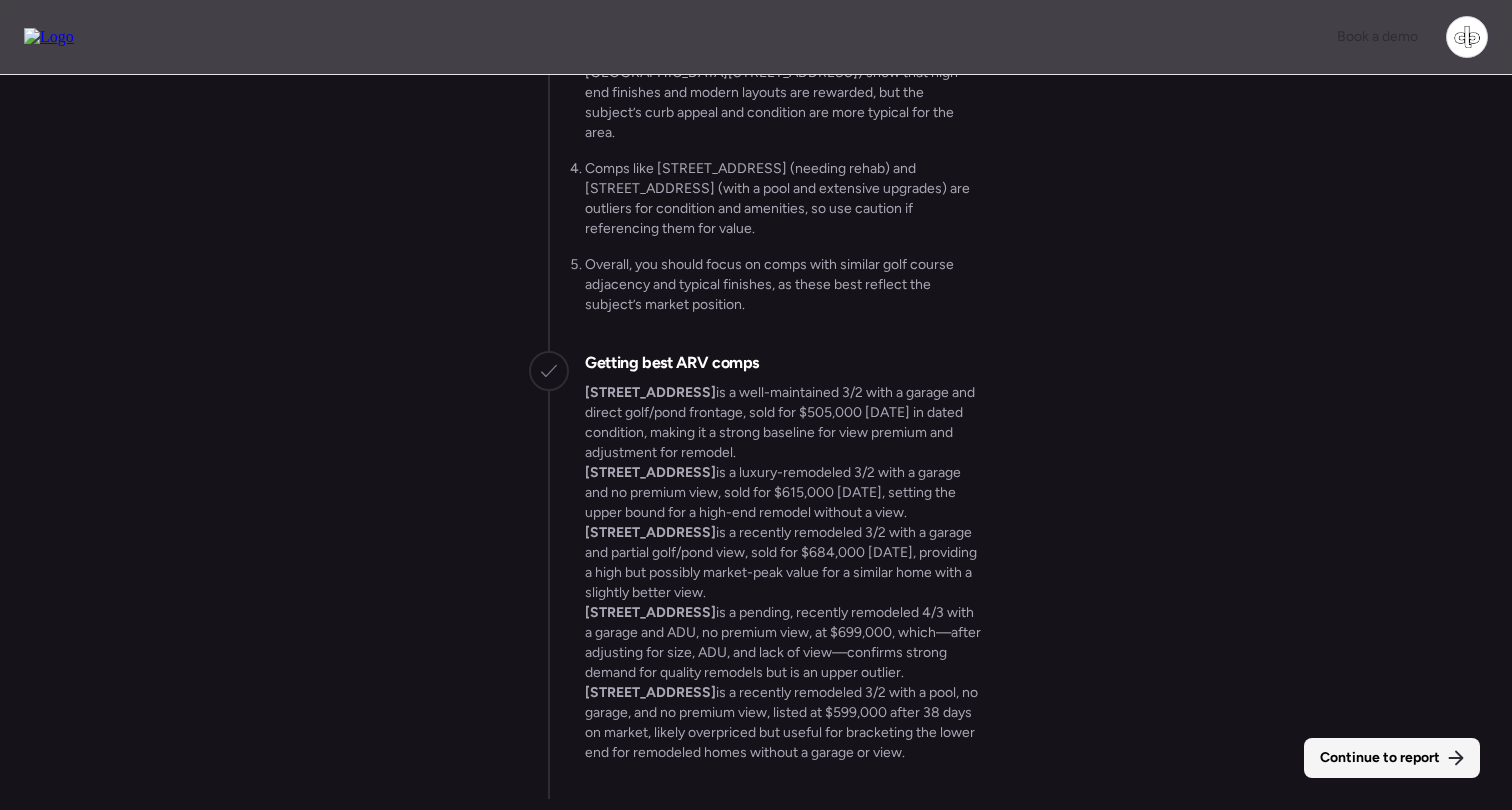 click on "Continue to report" at bounding box center (1380, 758) 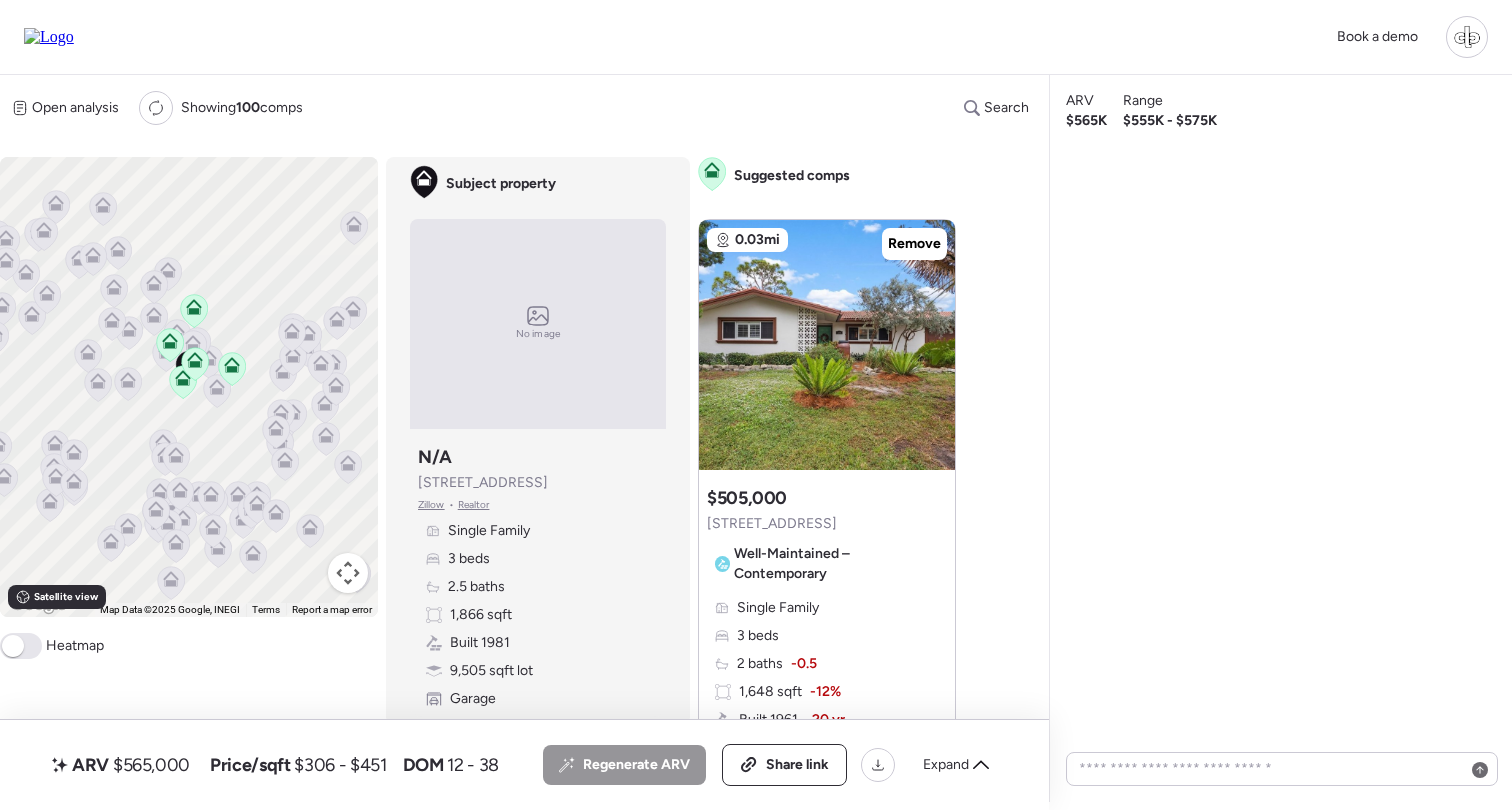 scroll, scrollTop: 0, scrollLeft: 0, axis: both 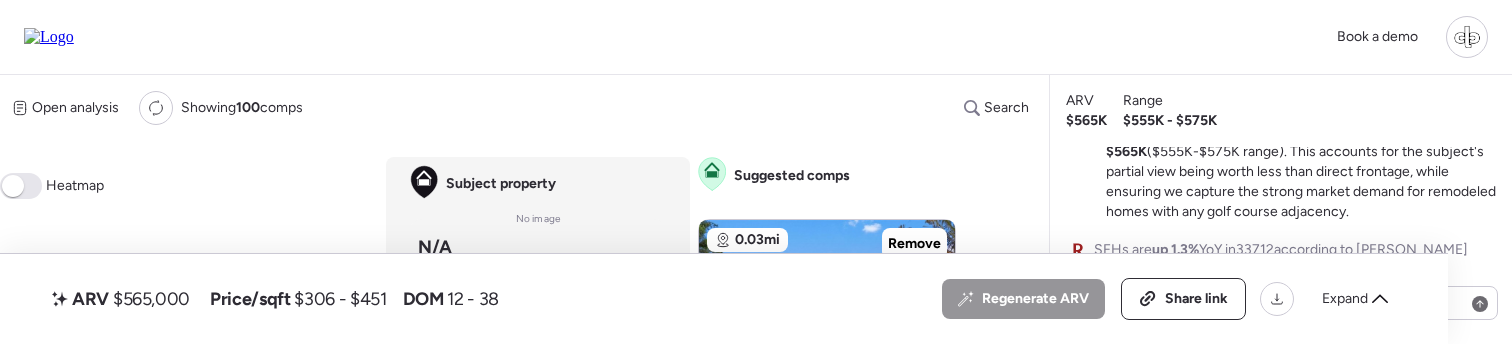 click on "We're analyzing a 3/2 home with partial golf/pond views that needs a full remodel. The main challenge is accurately pricing the view premium and remodel value in a market where similar properties range from $505K to $684K. Our solution: Use the $505K sale of a dated home with direct views as our baseline, then add $60K for a quality remodel, arriving at an  ARV of $565K  ($555K-$575K range). This accounts for the subject's partial view being worth less than direct frontage, while ensuring we capture the strong market demand for remodeled homes with any golf course adjacency." at bounding box center [1301, 122] 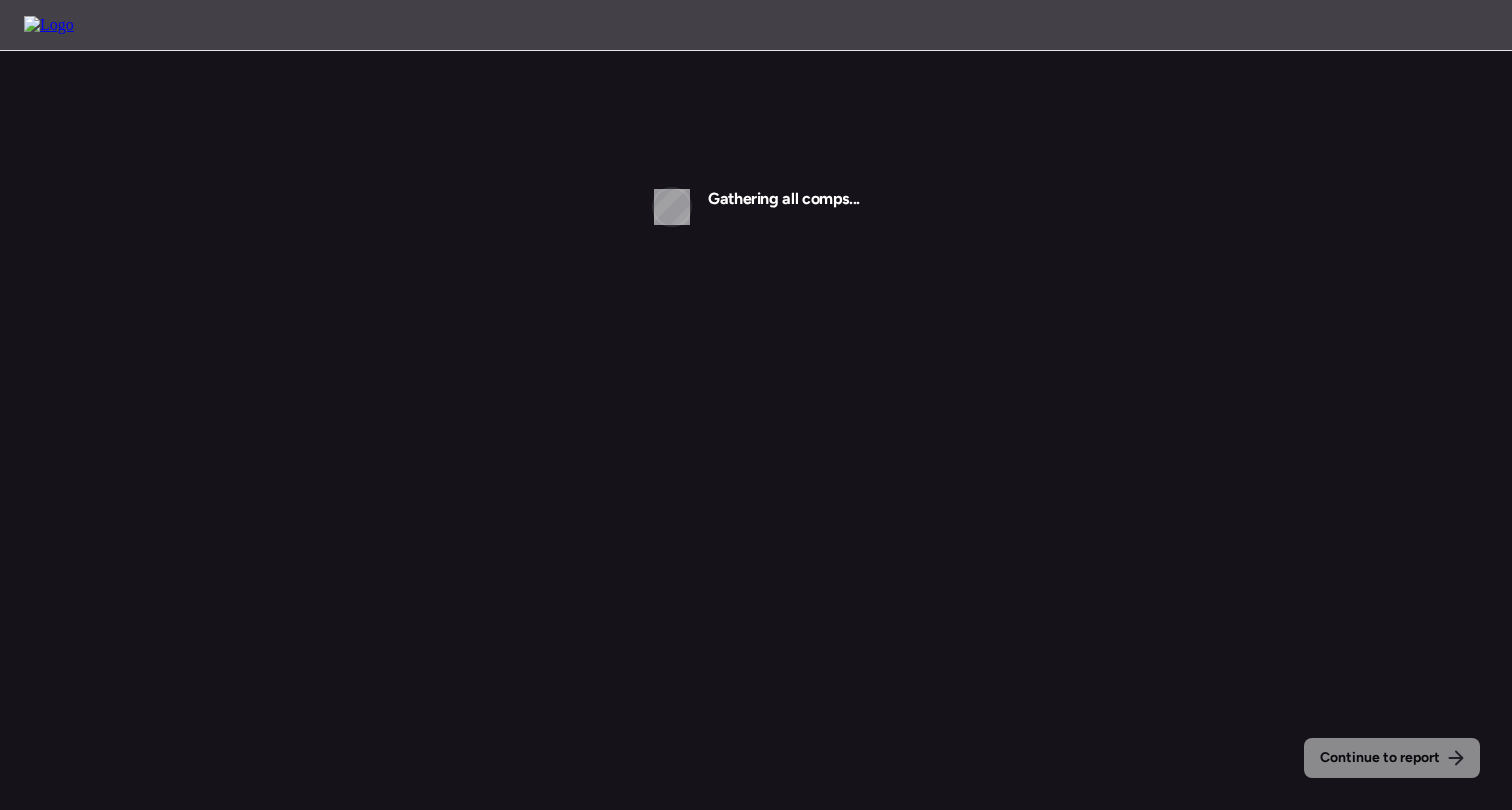 scroll, scrollTop: 0, scrollLeft: 0, axis: both 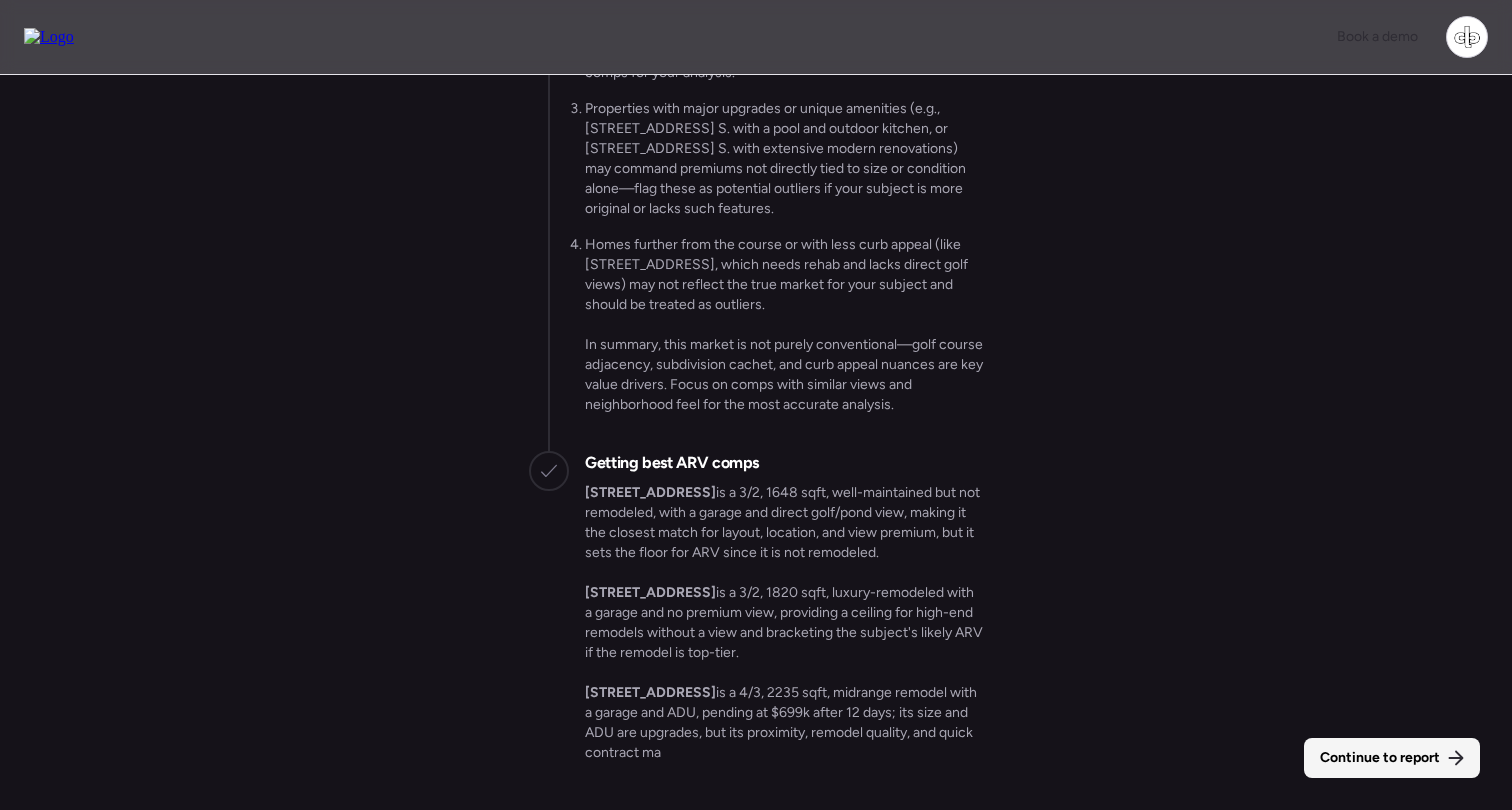 click on "Continue to report" at bounding box center [1380, 758] 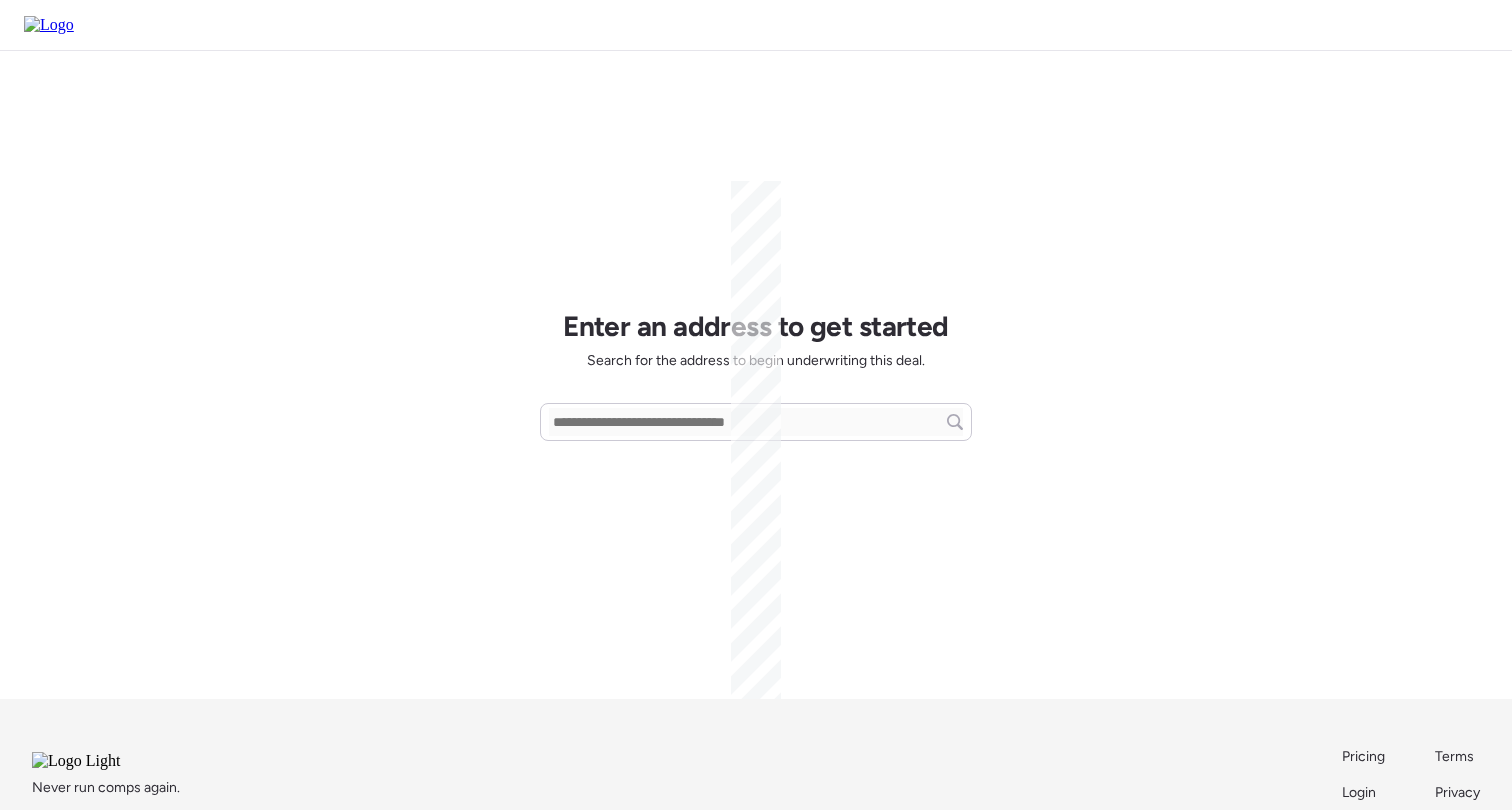 scroll, scrollTop: 0, scrollLeft: 0, axis: both 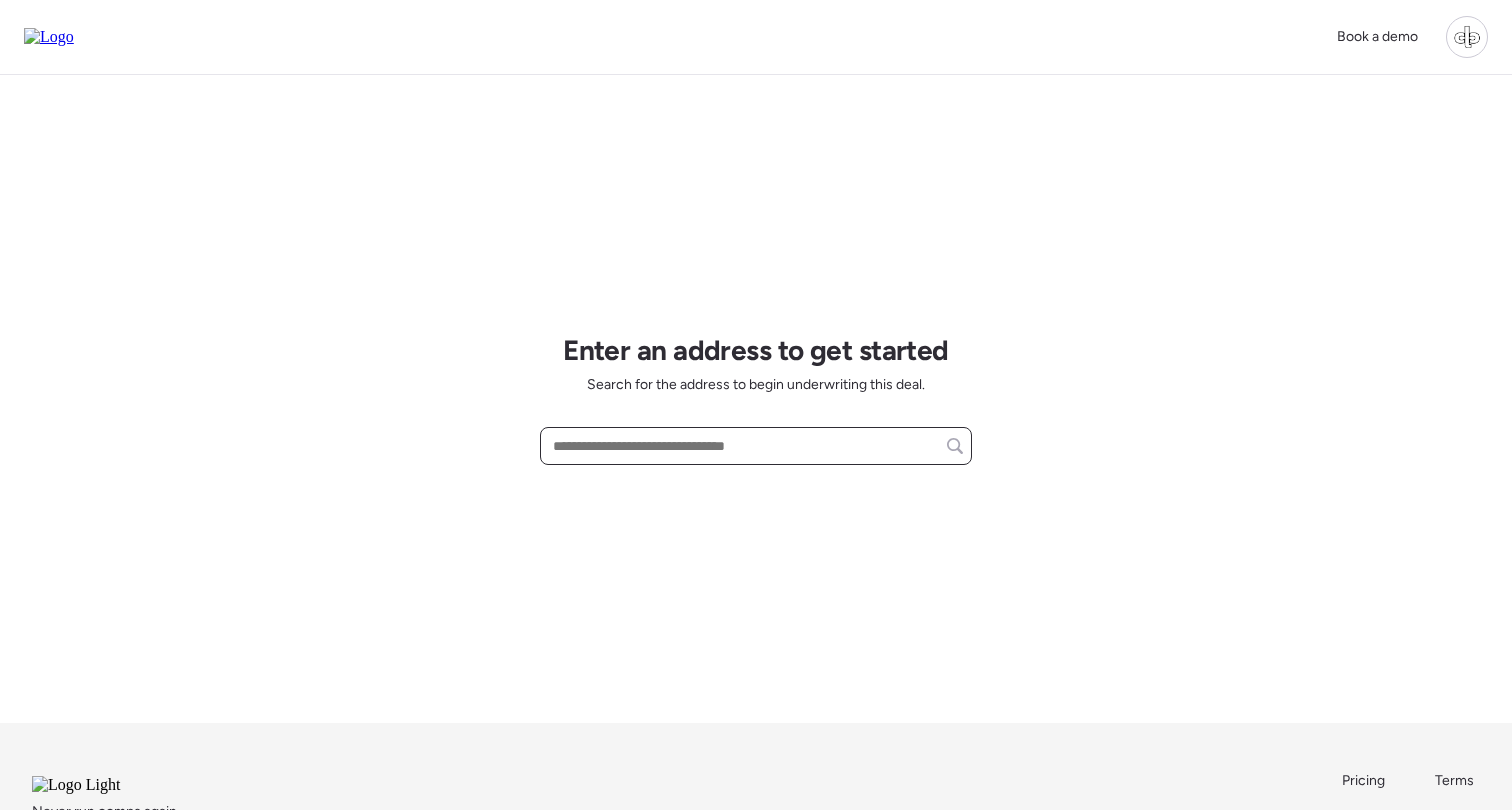 click at bounding box center (756, 446) 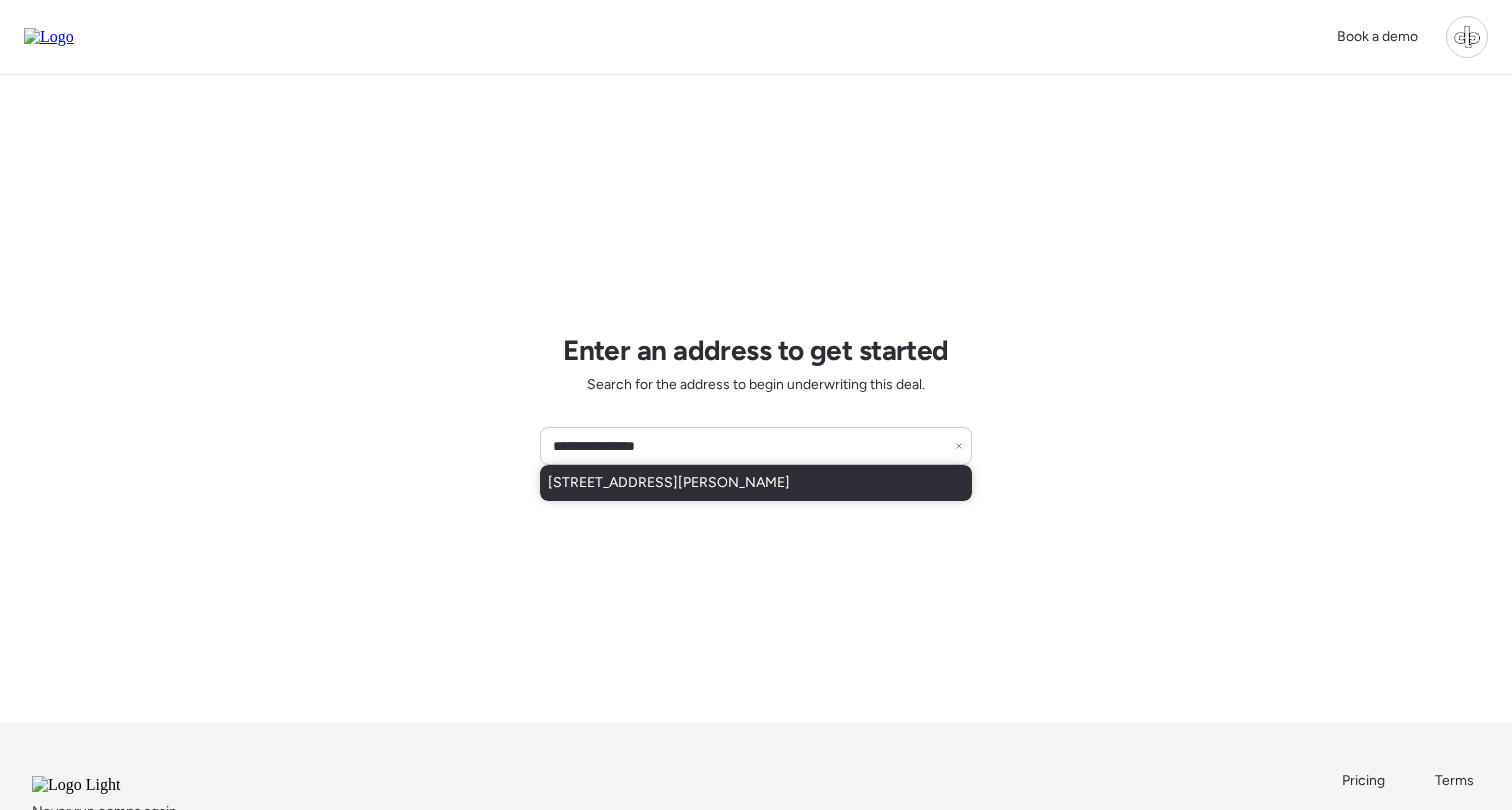 click on "[STREET_ADDRESS][PERSON_NAME]" at bounding box center (669, 483) 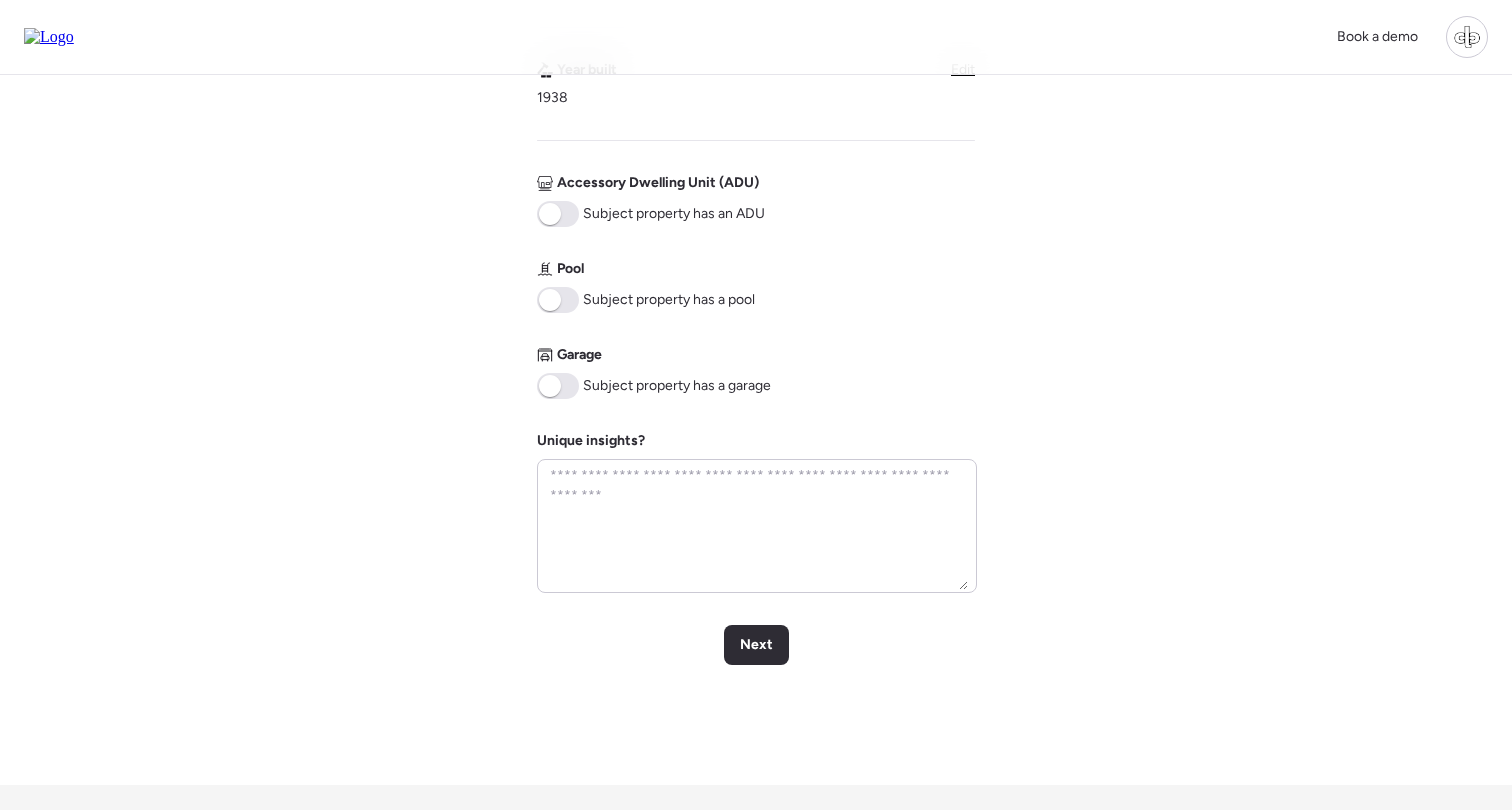 scroll, scrollTop: 897, scrollLeft: 0, axis: vertical 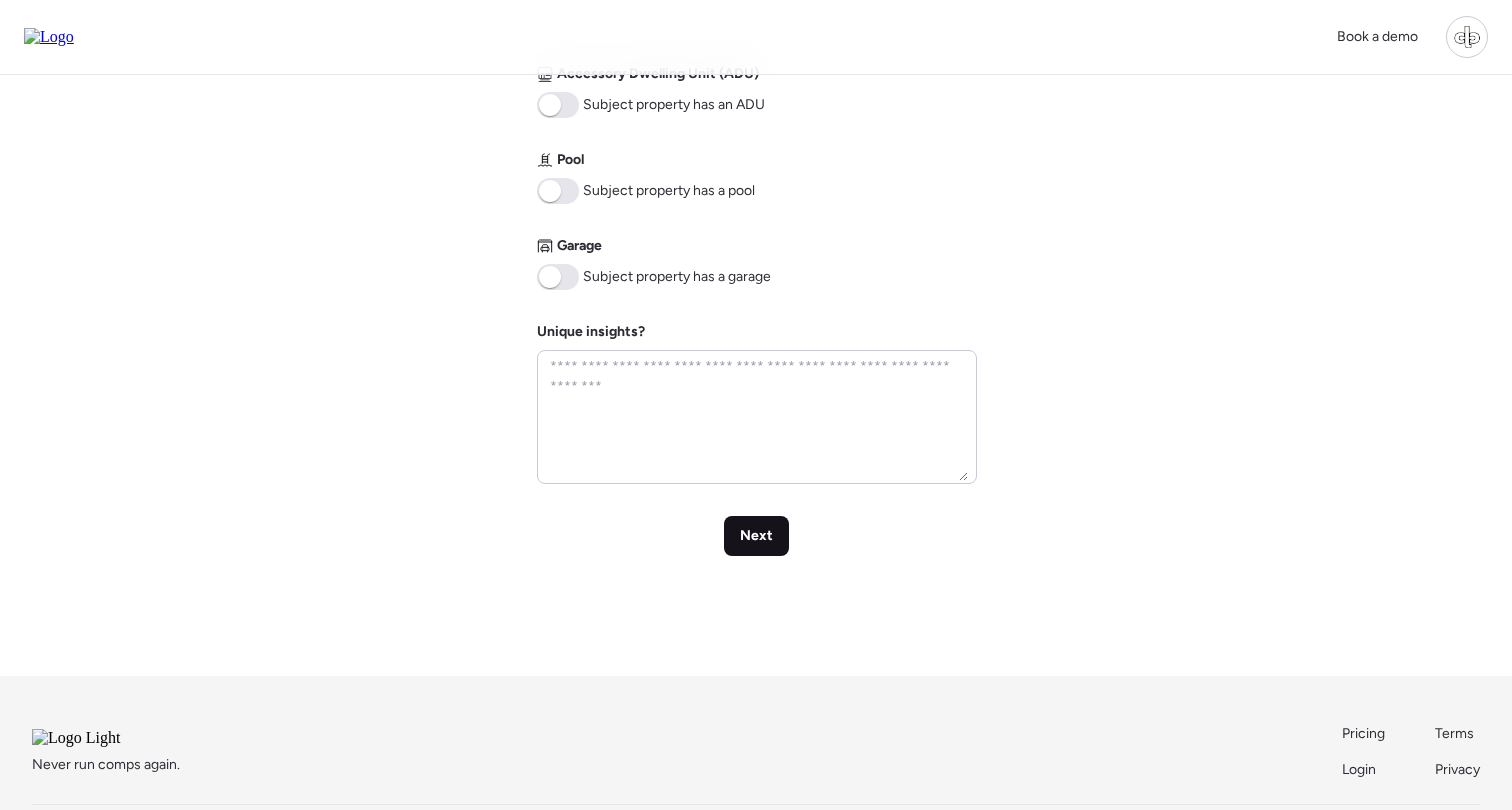 click on "Next" at bounding box center (756, 536) 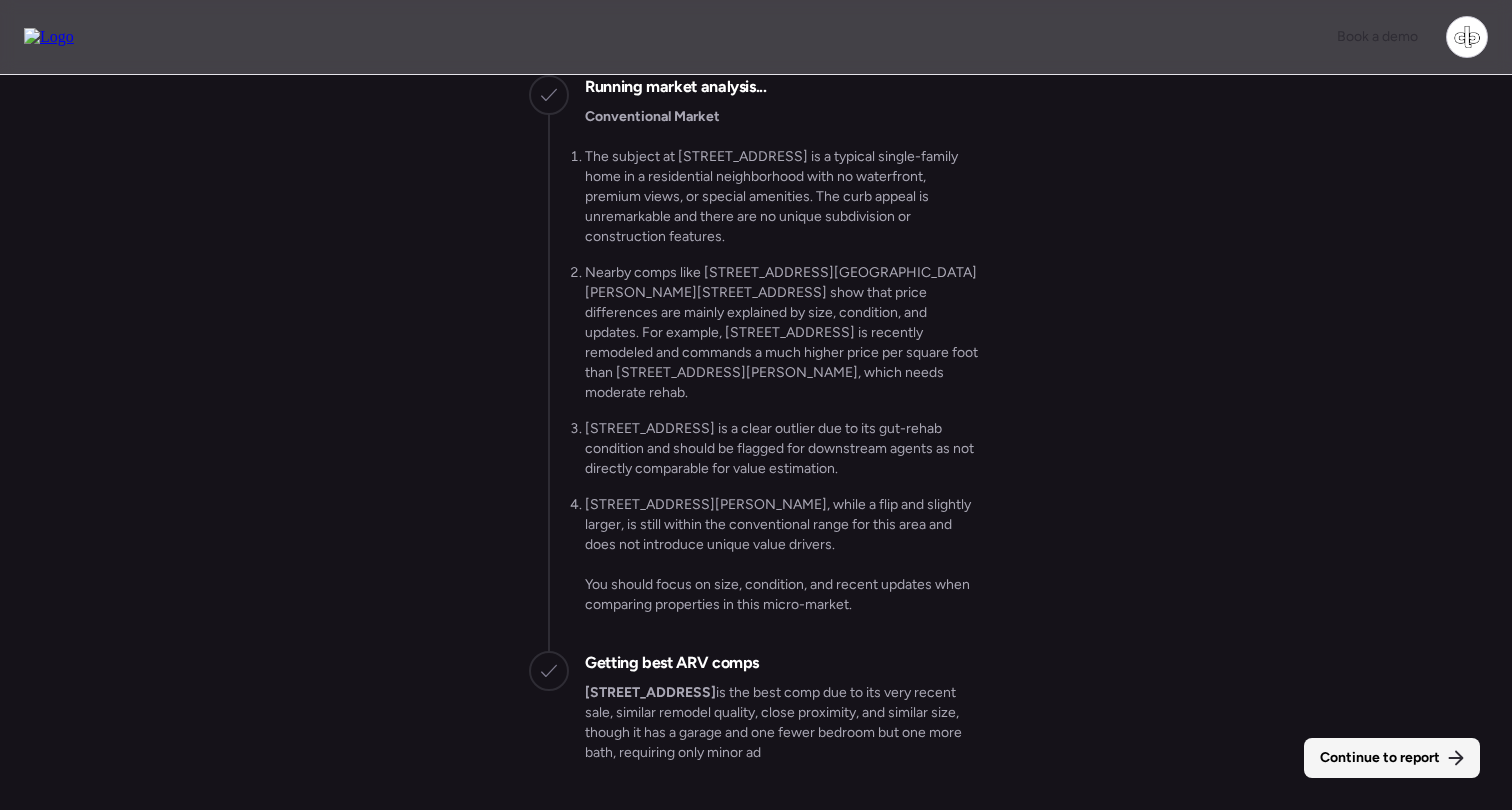 click on "Continue to report" at bounding box center (1380, 758) 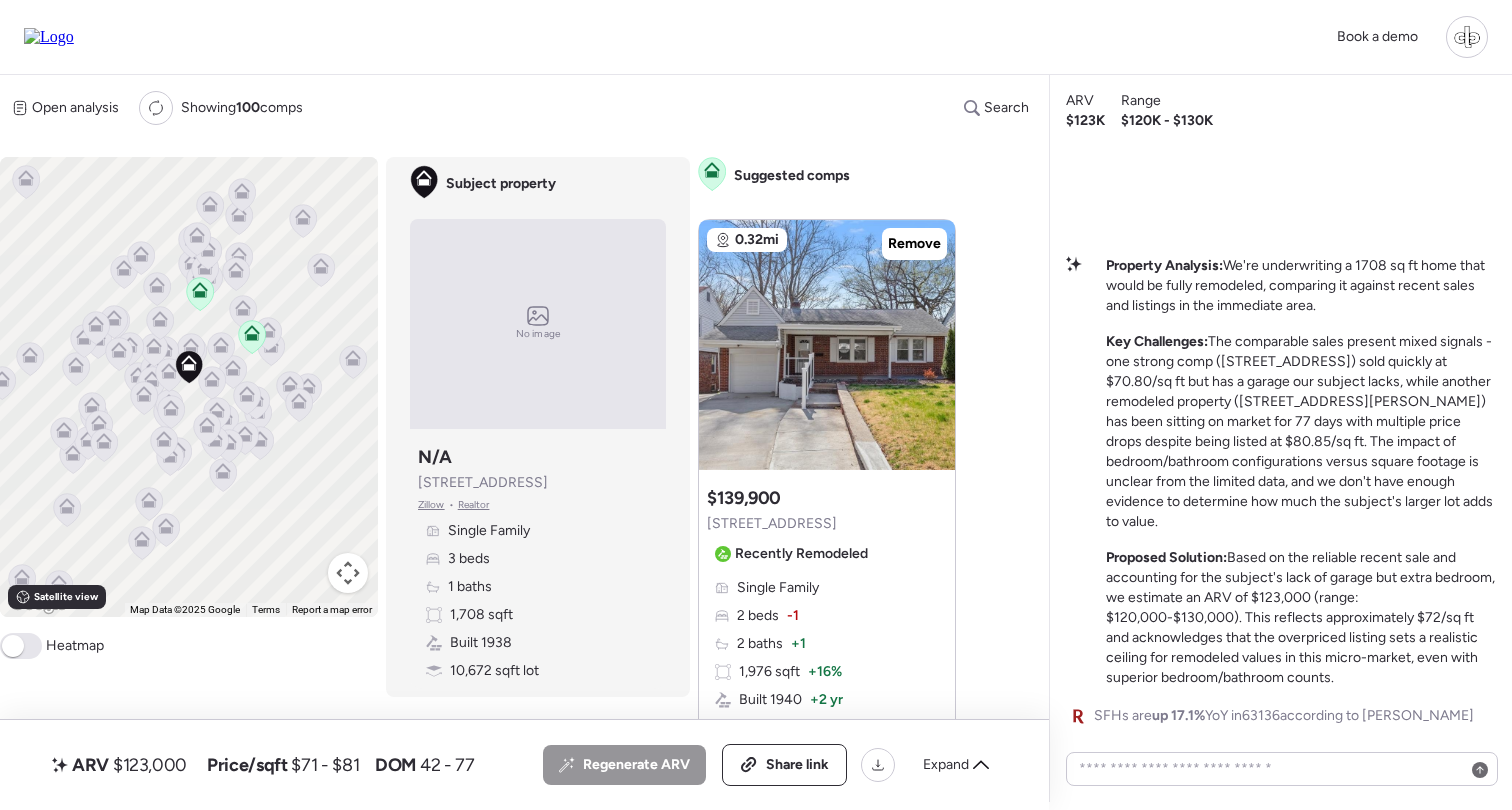 click on "Zillow" at bounding box center [431, 505] 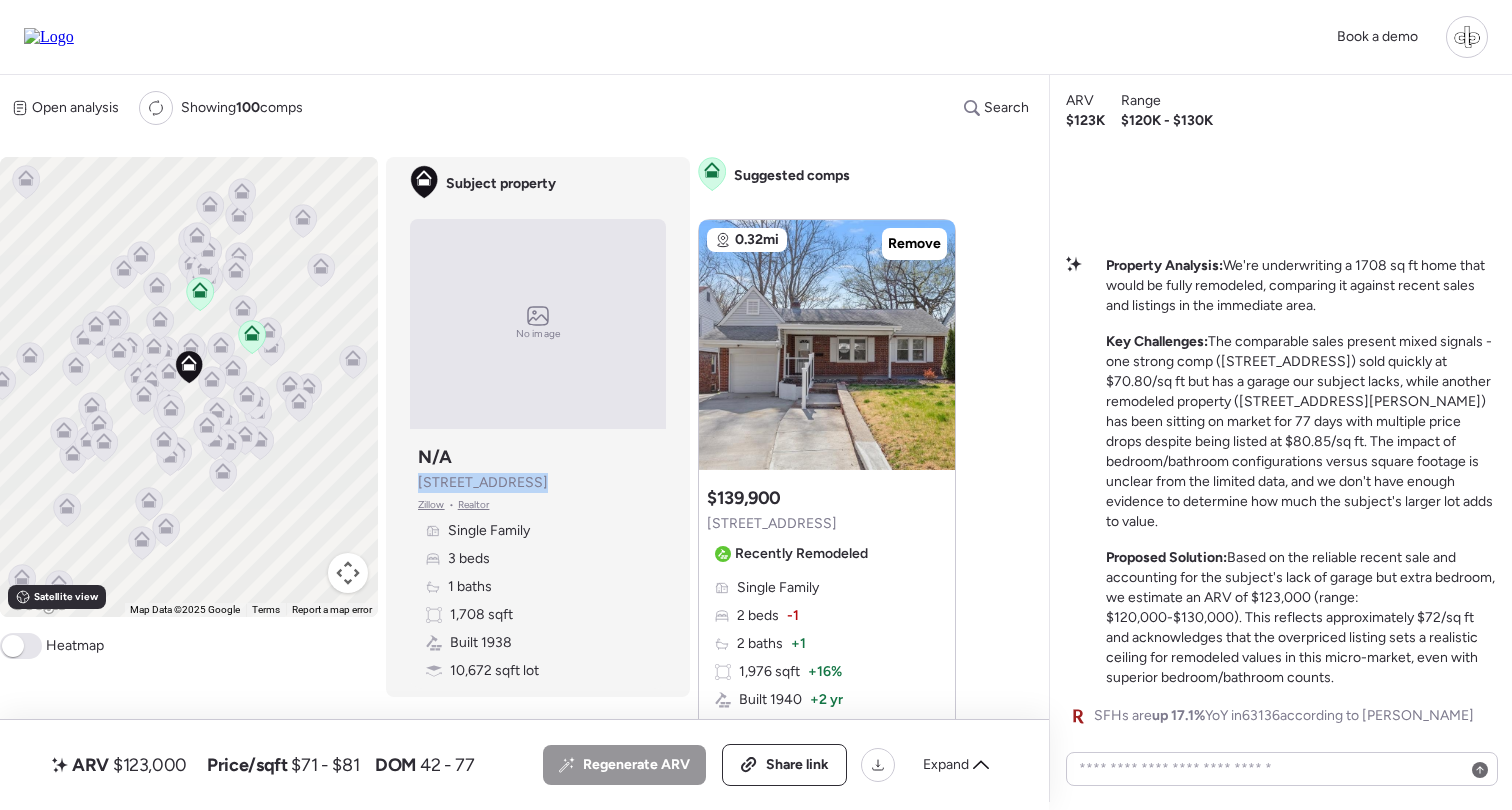 drag, startPoint x: 488, startPoint y: 484, endPoint x: 554, endPoint y: 486, distance: 66.0303 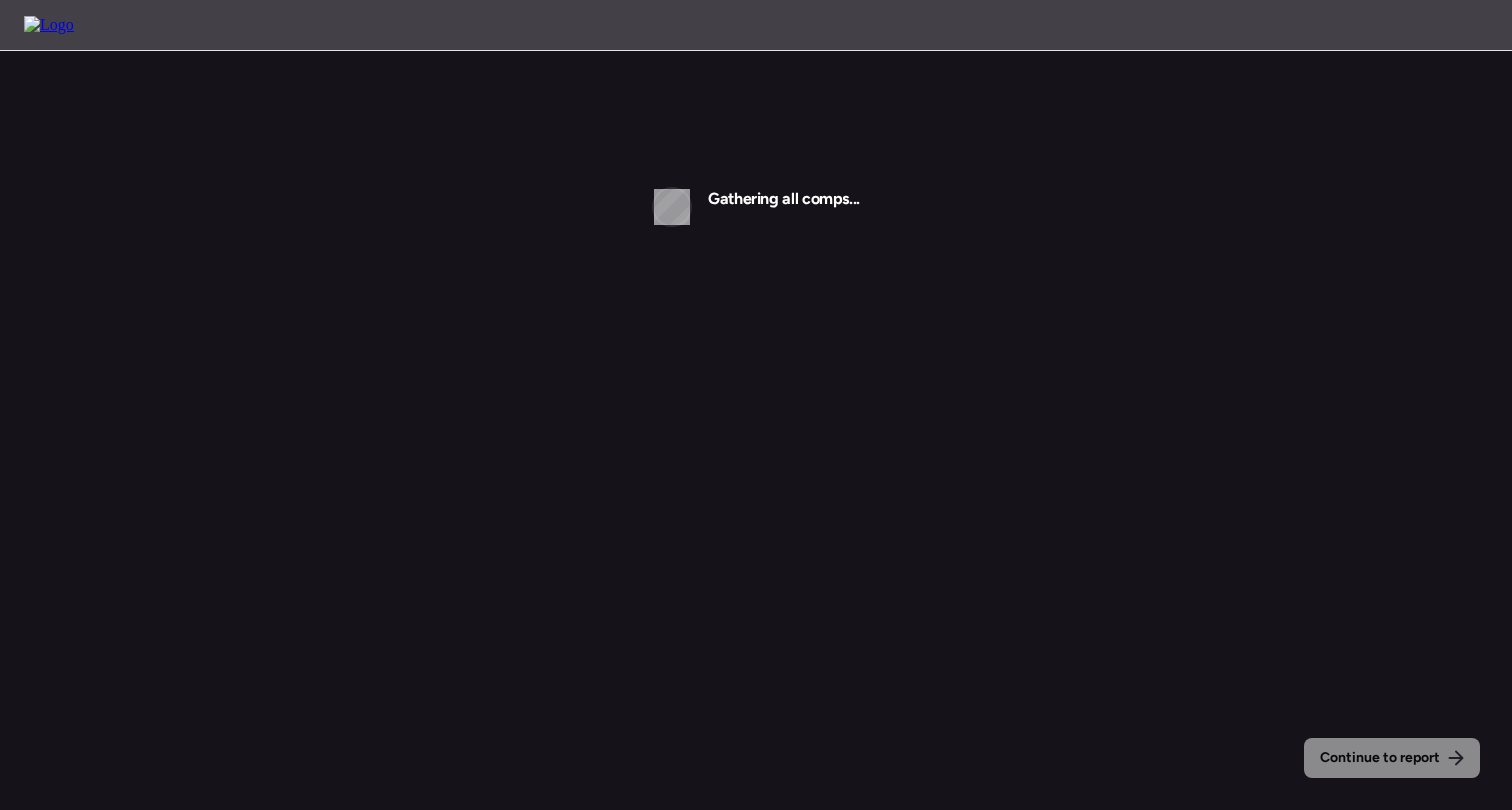 scroll, scrollTop: 0, scrollLeft: 0, axis: both 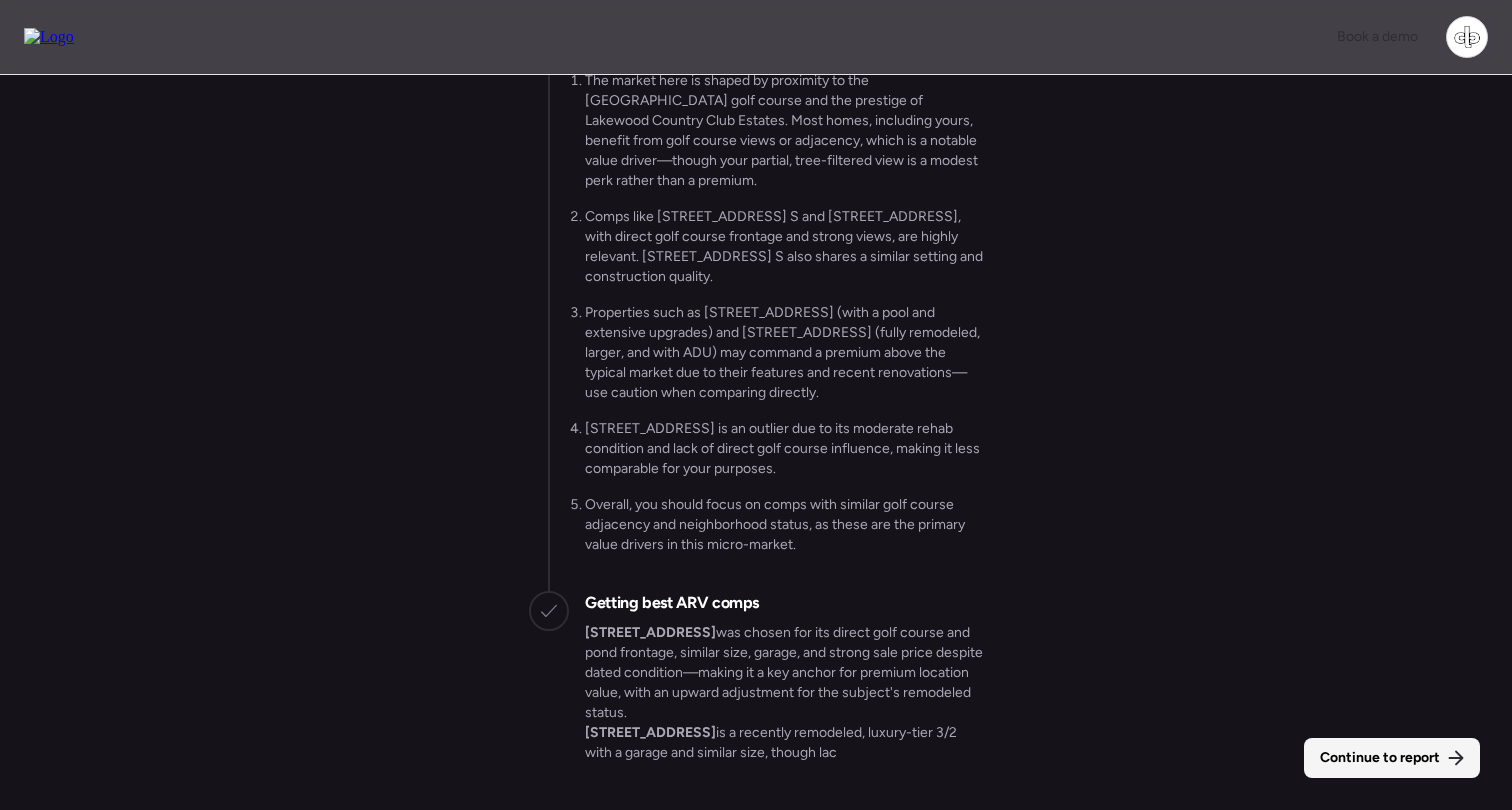 click on "Continue to report" at bounding box center [1380, 758] 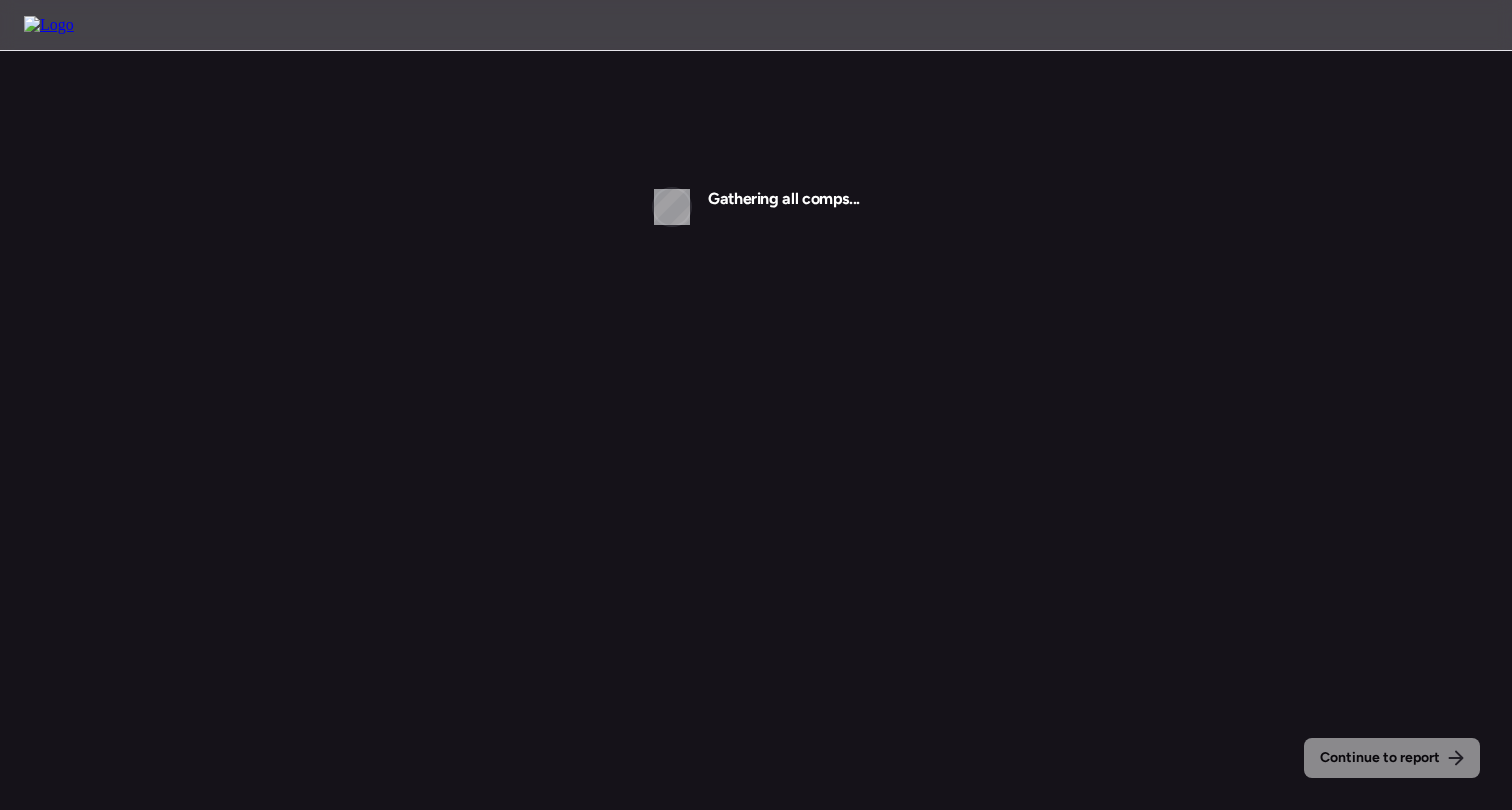 scroll, scrollTop: 0, scrollLeft: 0, axis: both 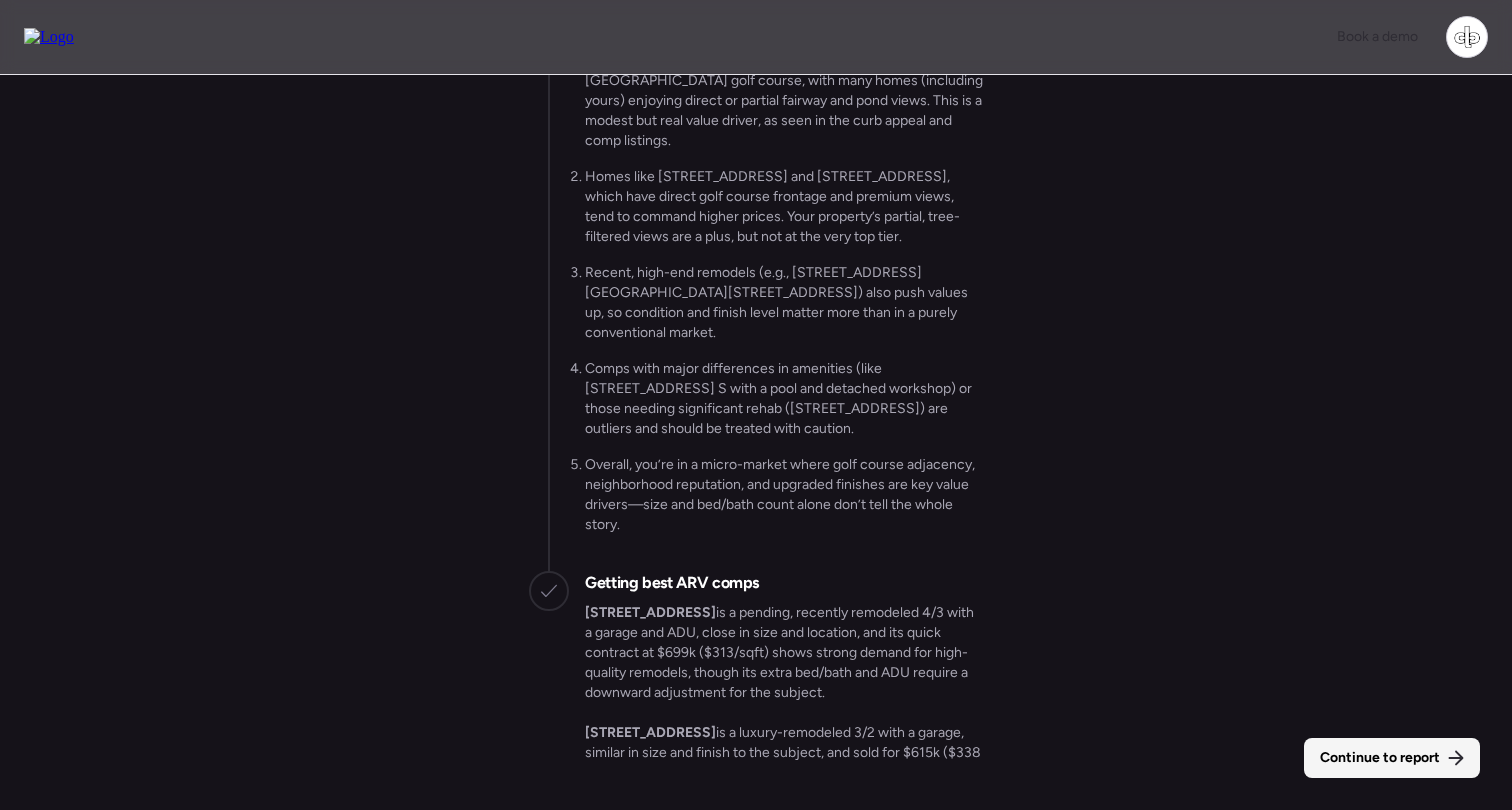 click on "Continue to report" at bounding box center [1392, 758] 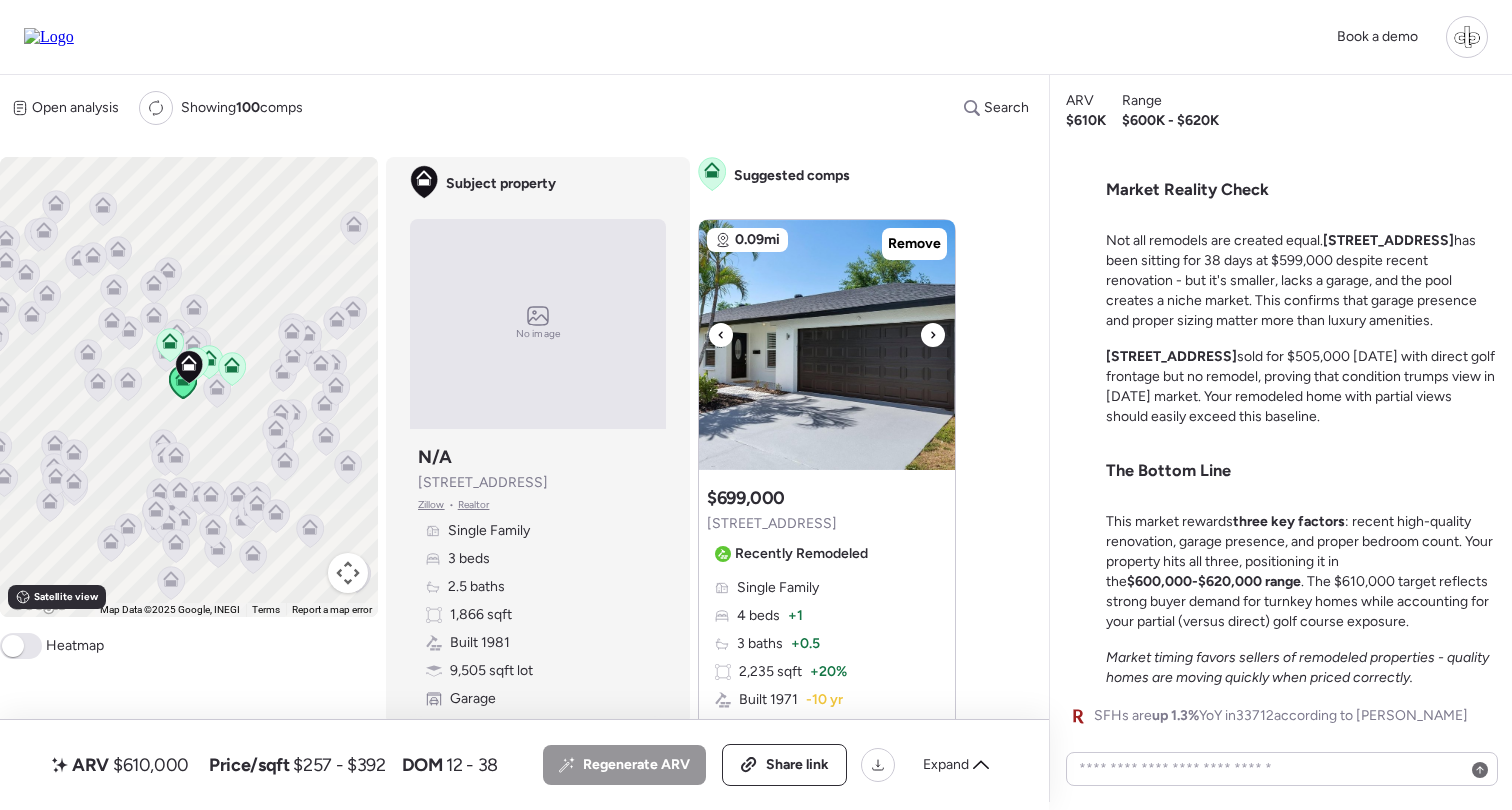 scroll, scrollTop: 0, scrollLeft: 0, axis: both 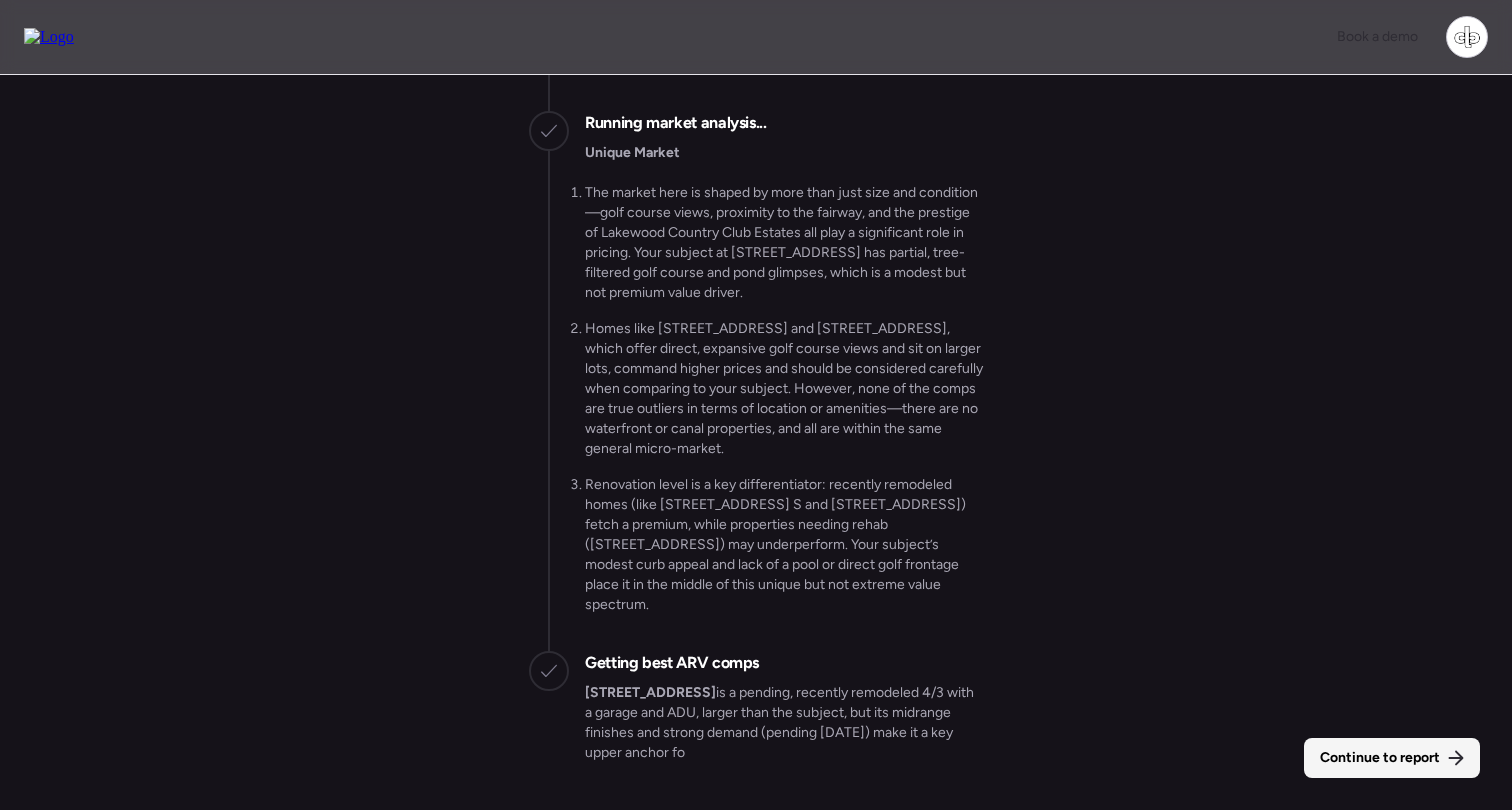 click on "Continue to report" at bounding box center [1380, 758] 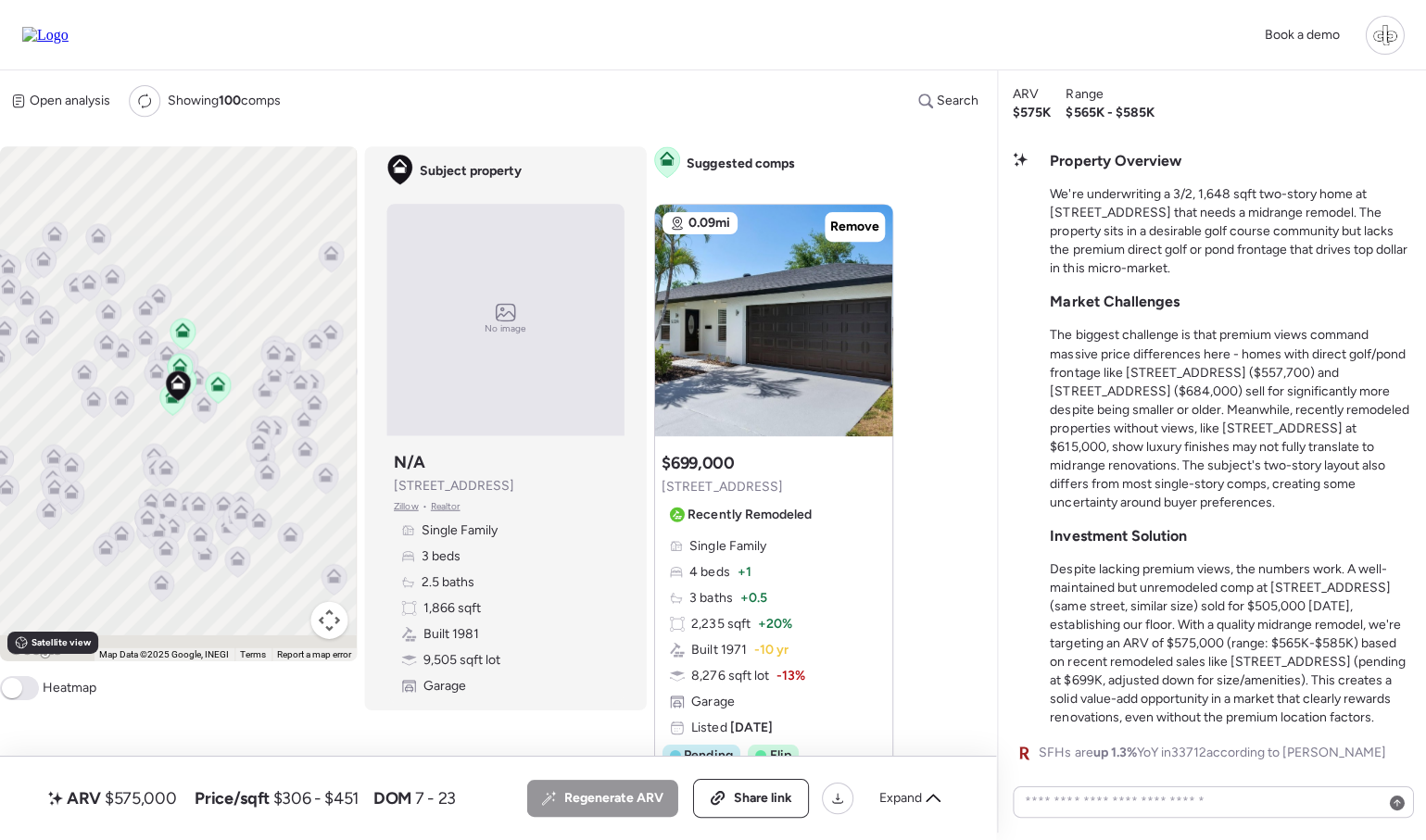 scroll, scrollTop: 0, scrollLeft: 0, axis: both 